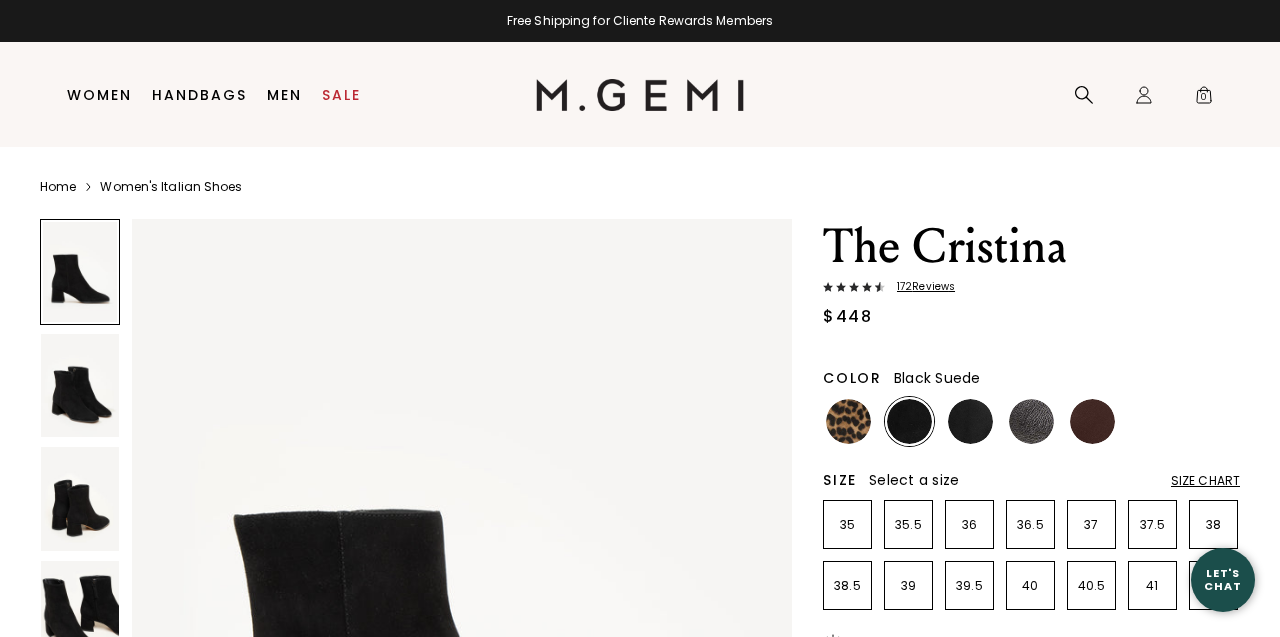 scroll, scrollTop: 0, scrollLeft: 0, axis: both 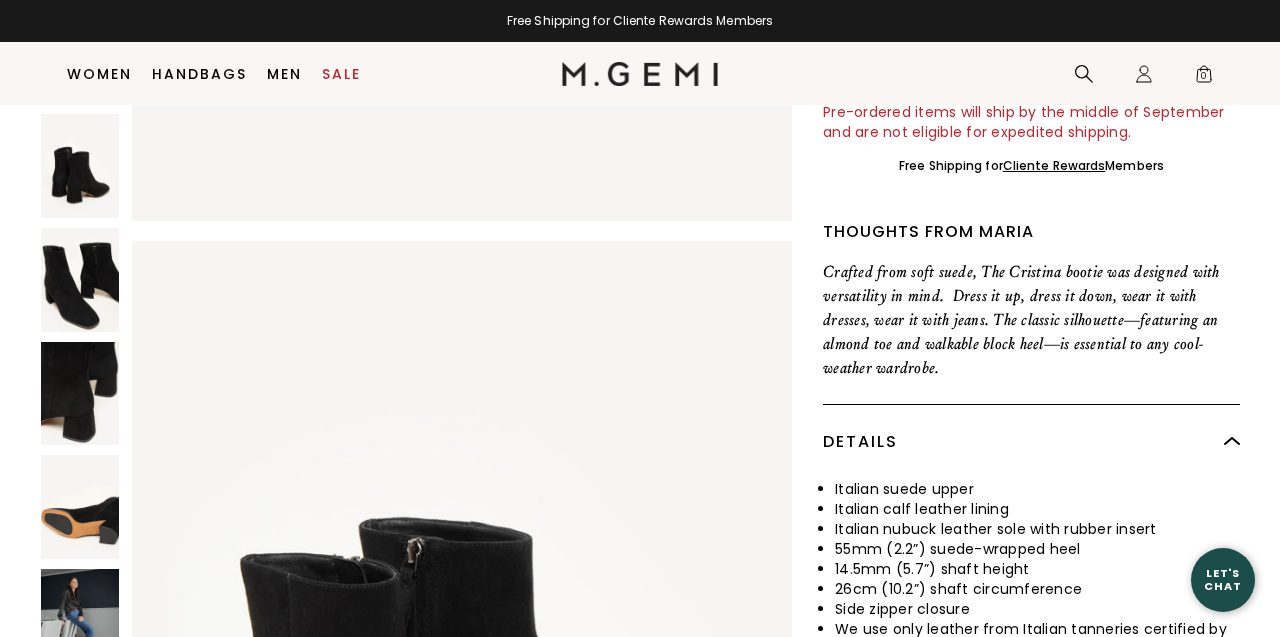 click at bounding box center (80, 394) 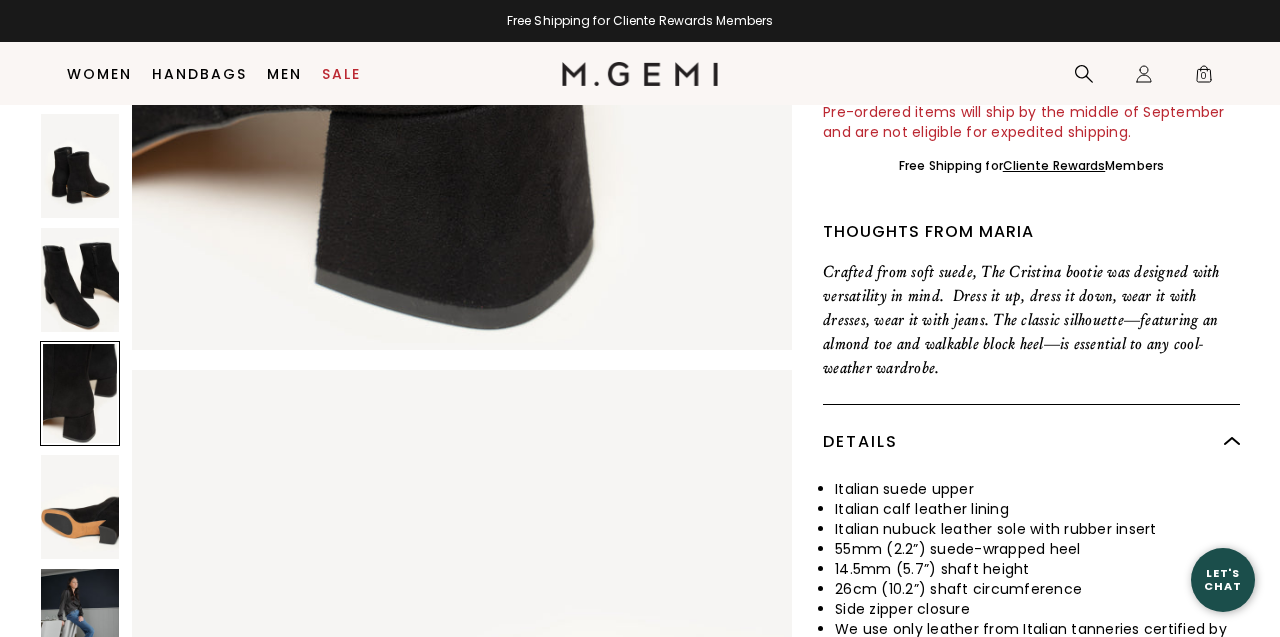 click at bounding box center [80, 621] 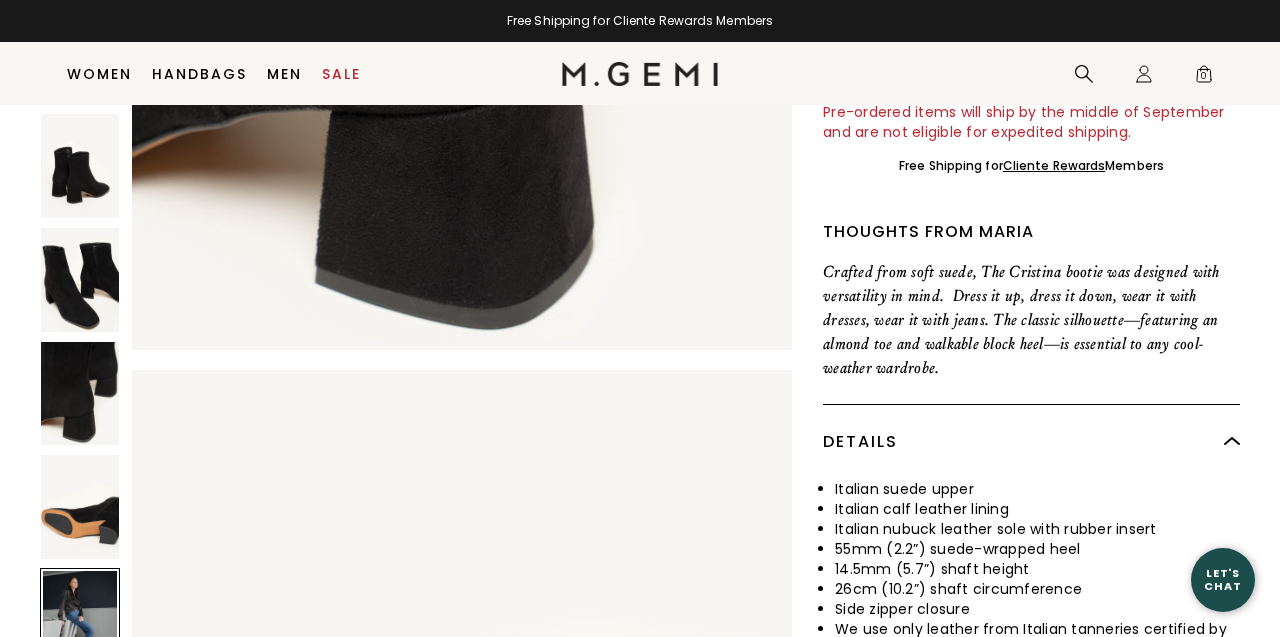 scroll, scrollTop: 5390, scrollLeft: 0, axis: vertical 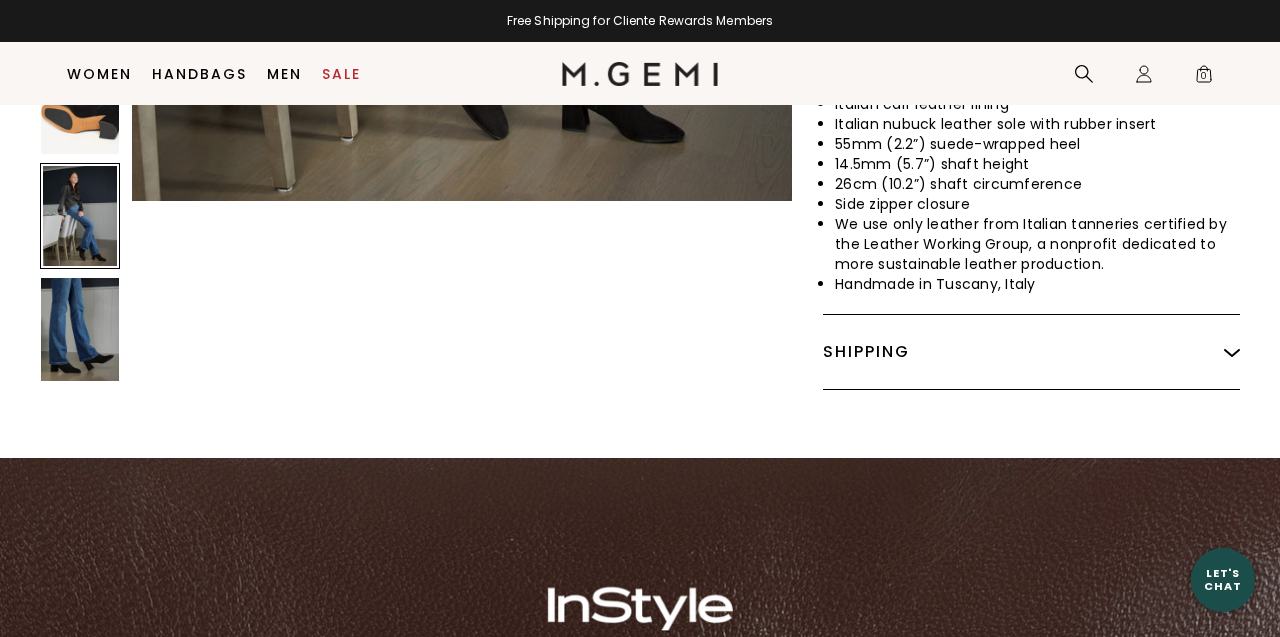 click at bounding box center [80, 330] 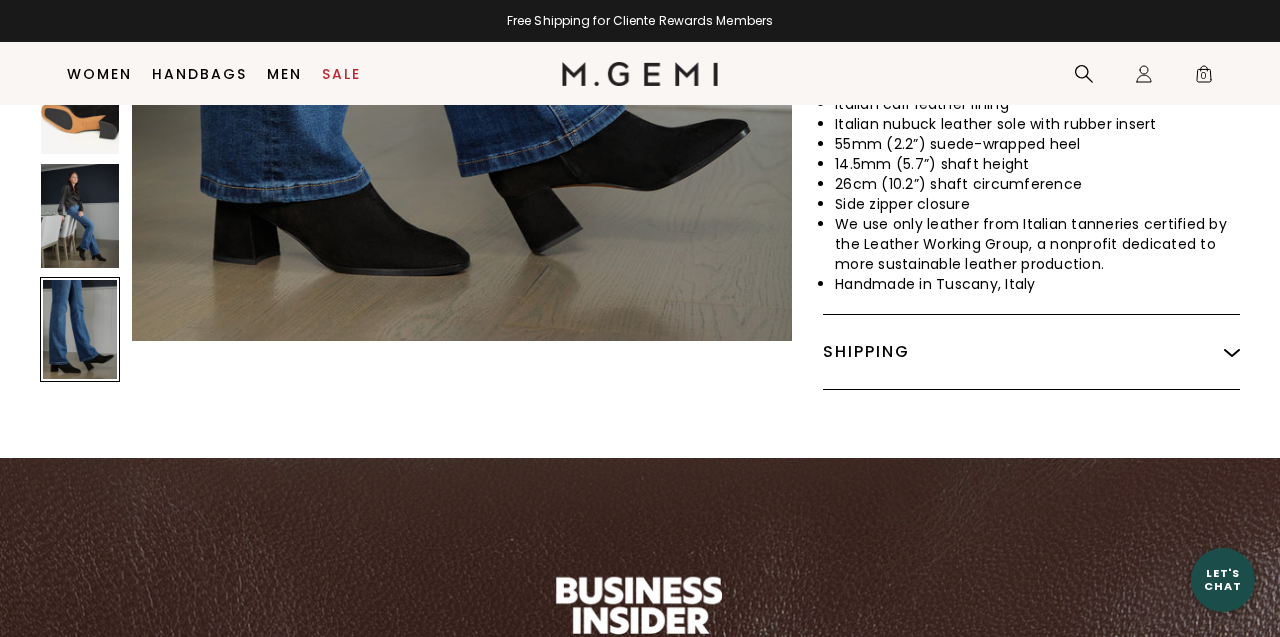 scroll, scrollTop: 6489, scrollLeft: 0, axis: vertical 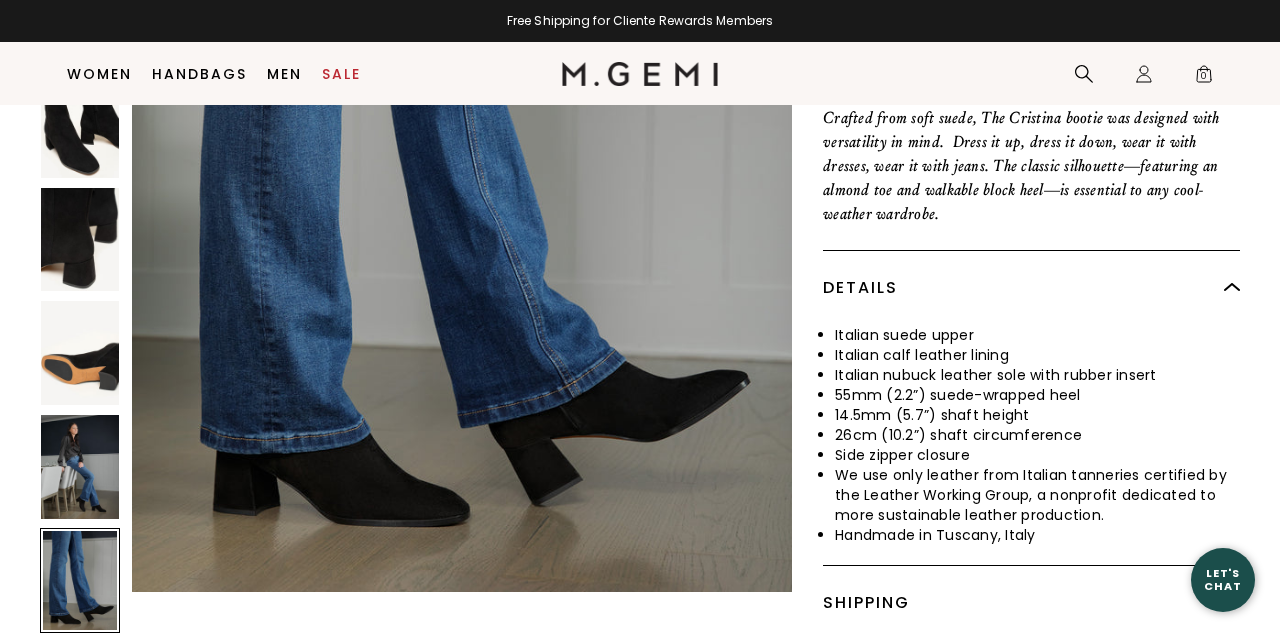 click at bounding box center [80, 240] 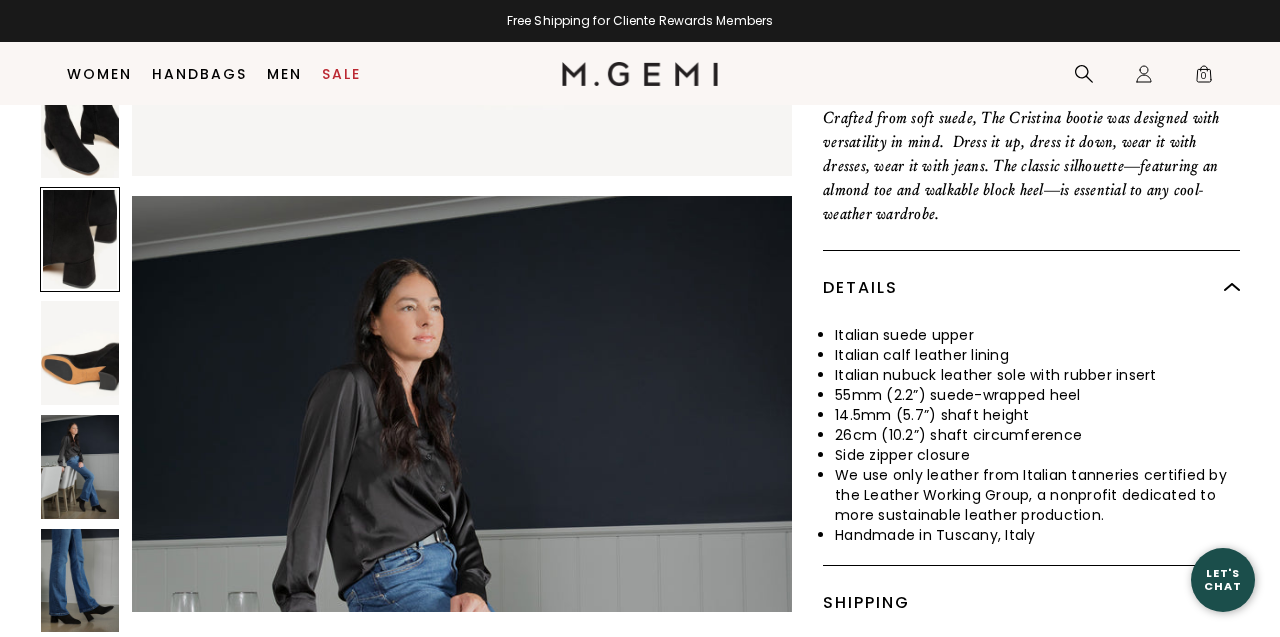 scroll, scrollTop: 3764, scrollLeft: 0, axis: vertical 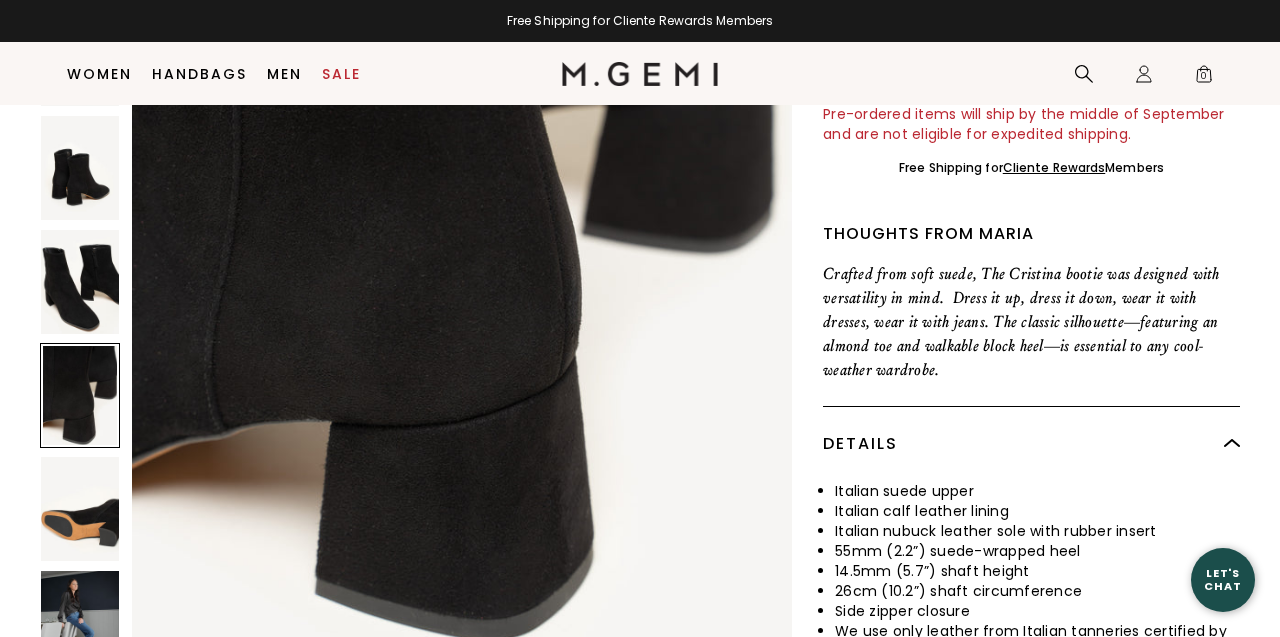 click at bounding box center (80, 282) 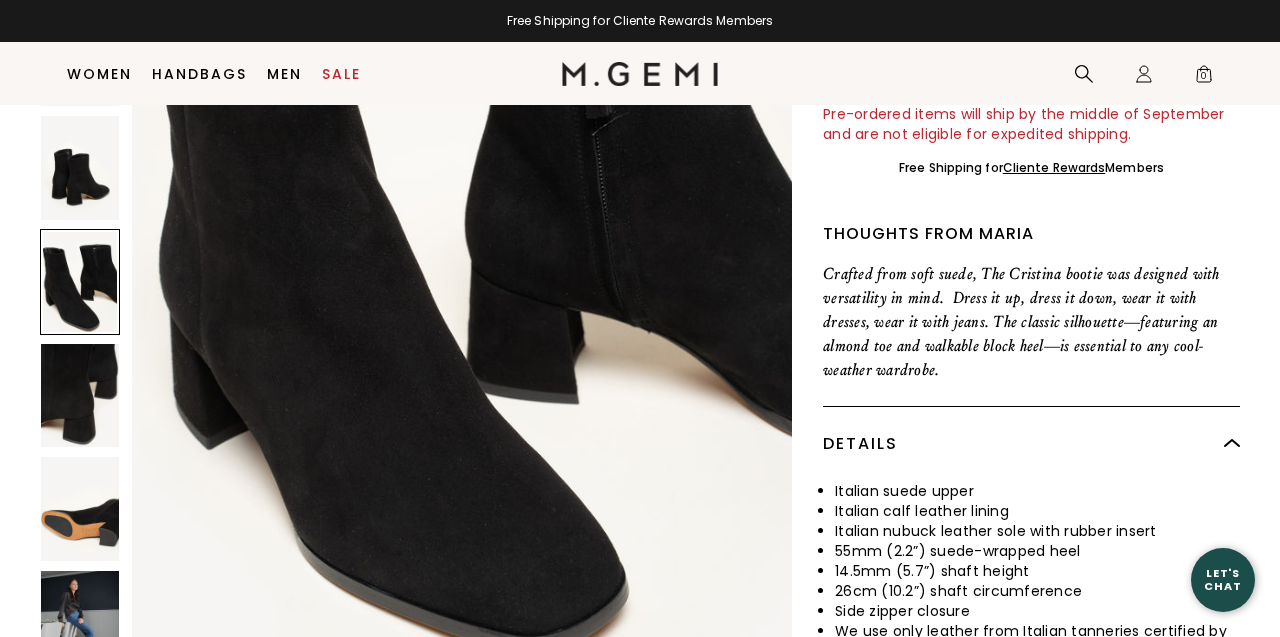 scroll, scrollTop: 2781, scrollLeft: 0, axis: vertical 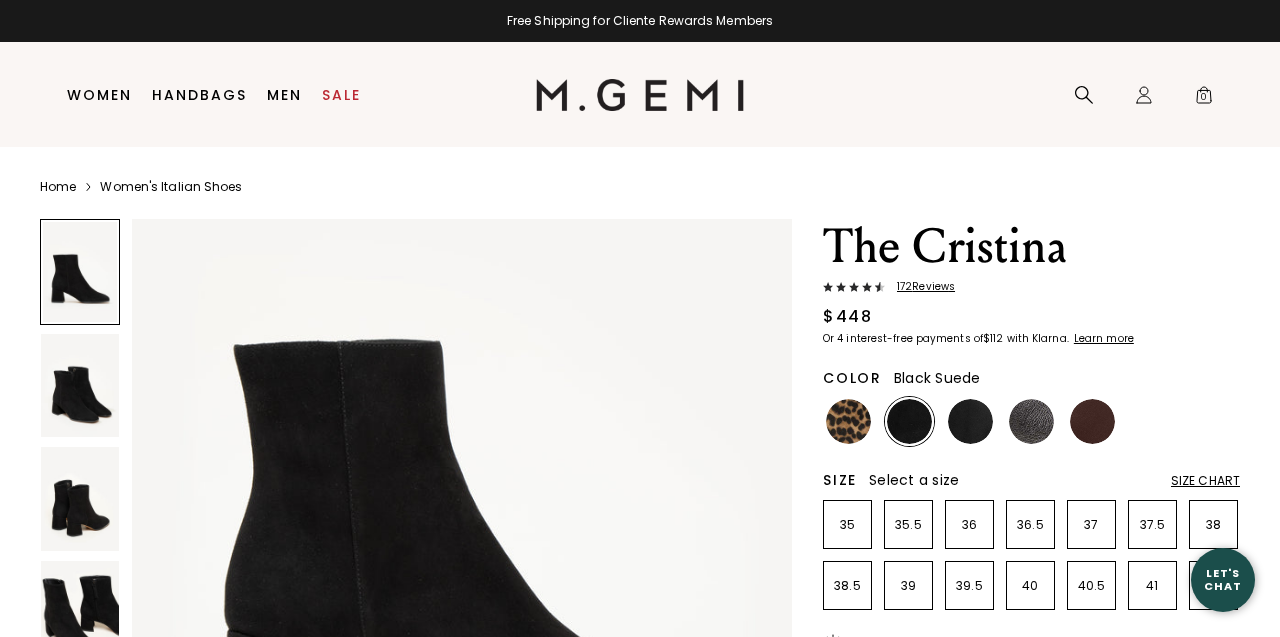 click on "172  Review s" at bounding box center (920, 287) 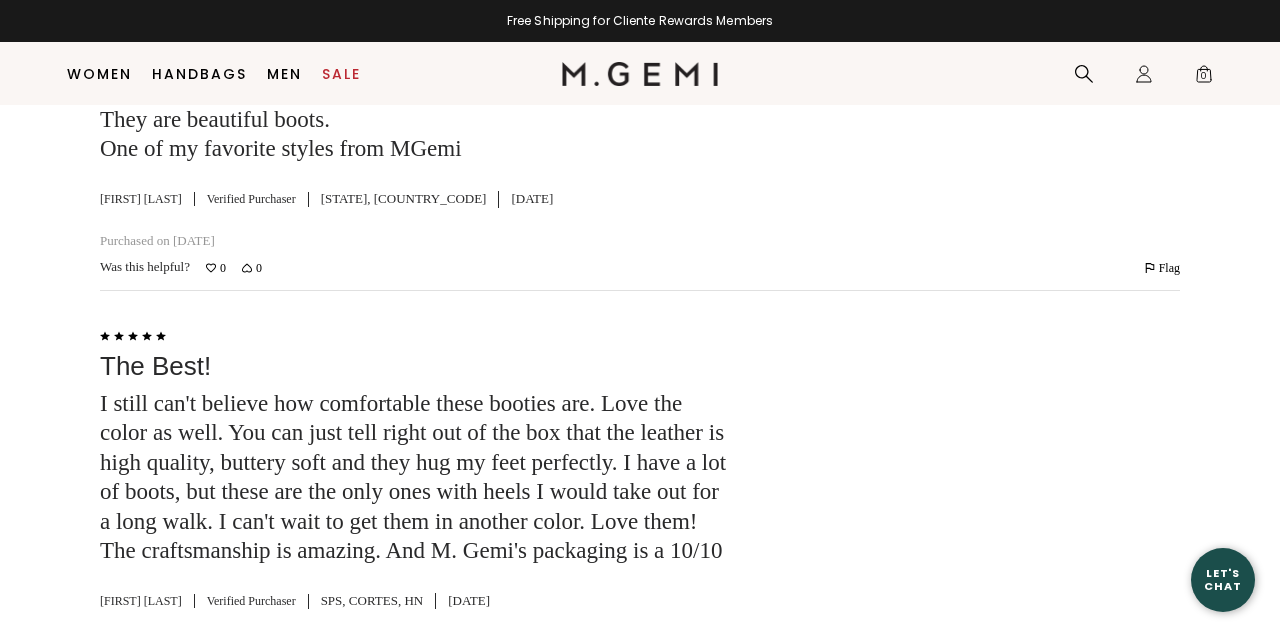 scroll, scrollTop: 3684, scrollLeft: 0, axis: vertical 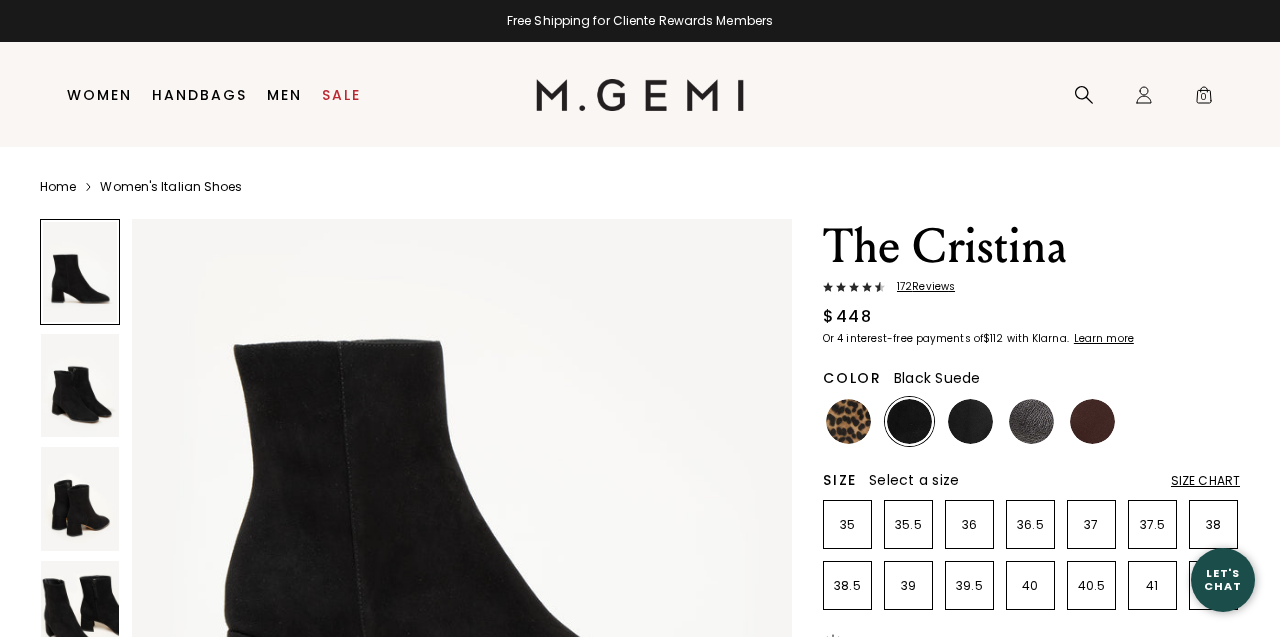 click at bounding box center (909, 421) 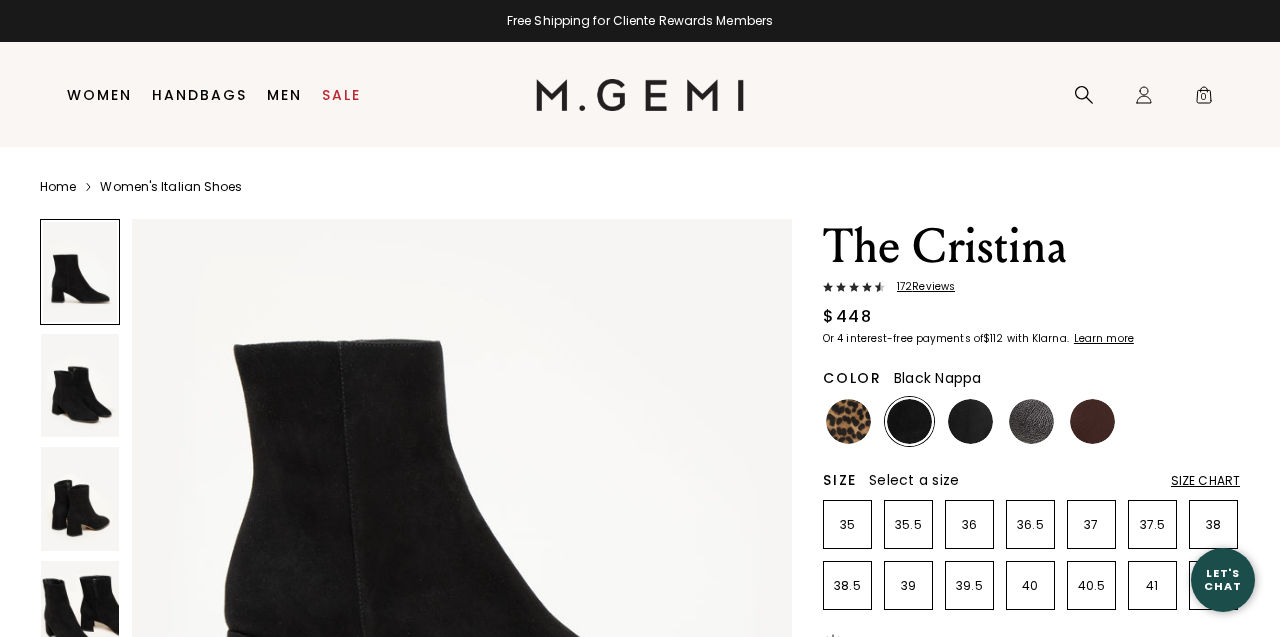 click at bounding box center [970, 421] 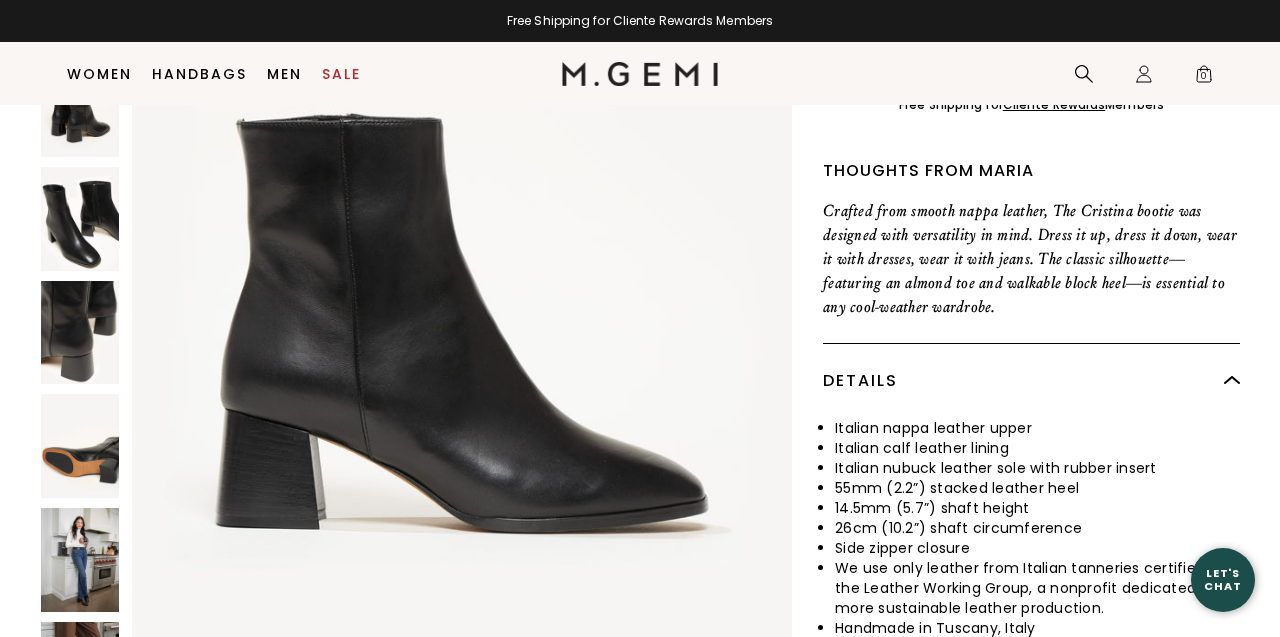 click at bounding box center [80, 560] 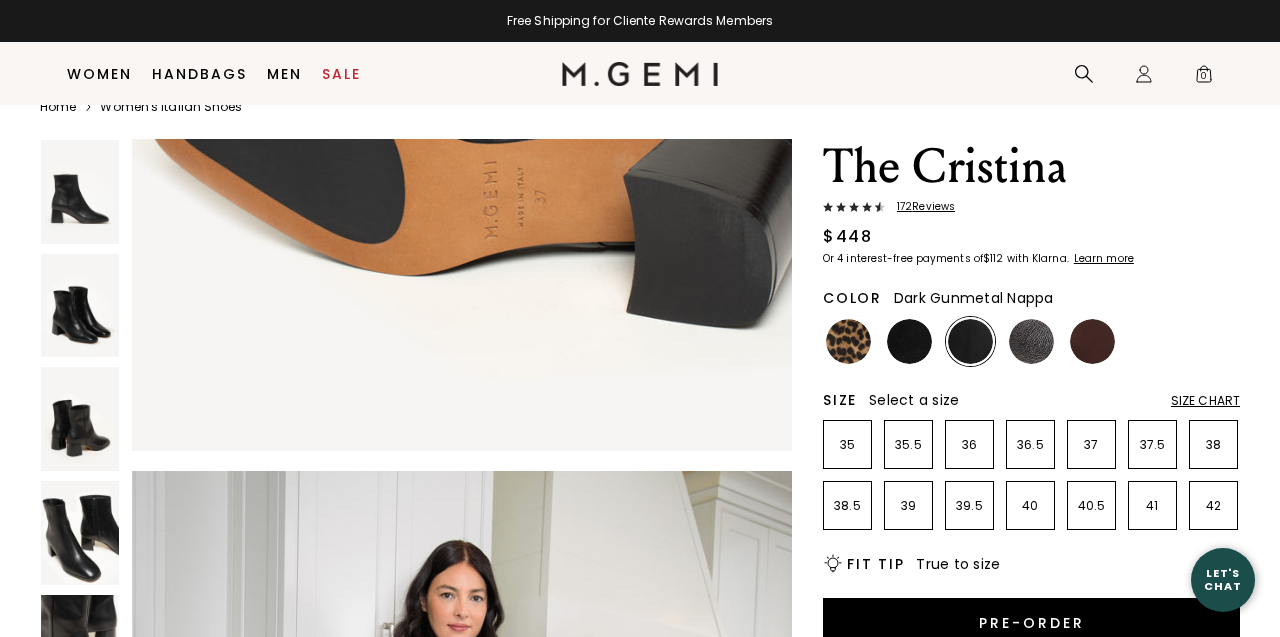 click at bounding box center [1031, 341] 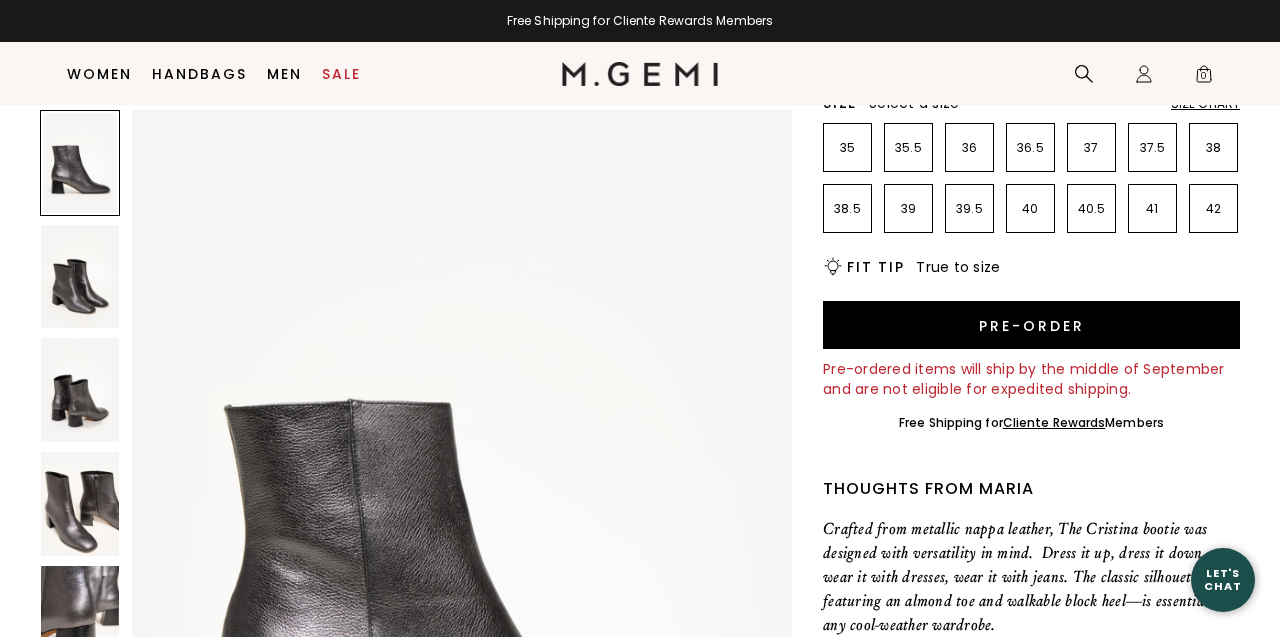scroll, scrollTop: 355, scrollLeft: 0, axis: vertical 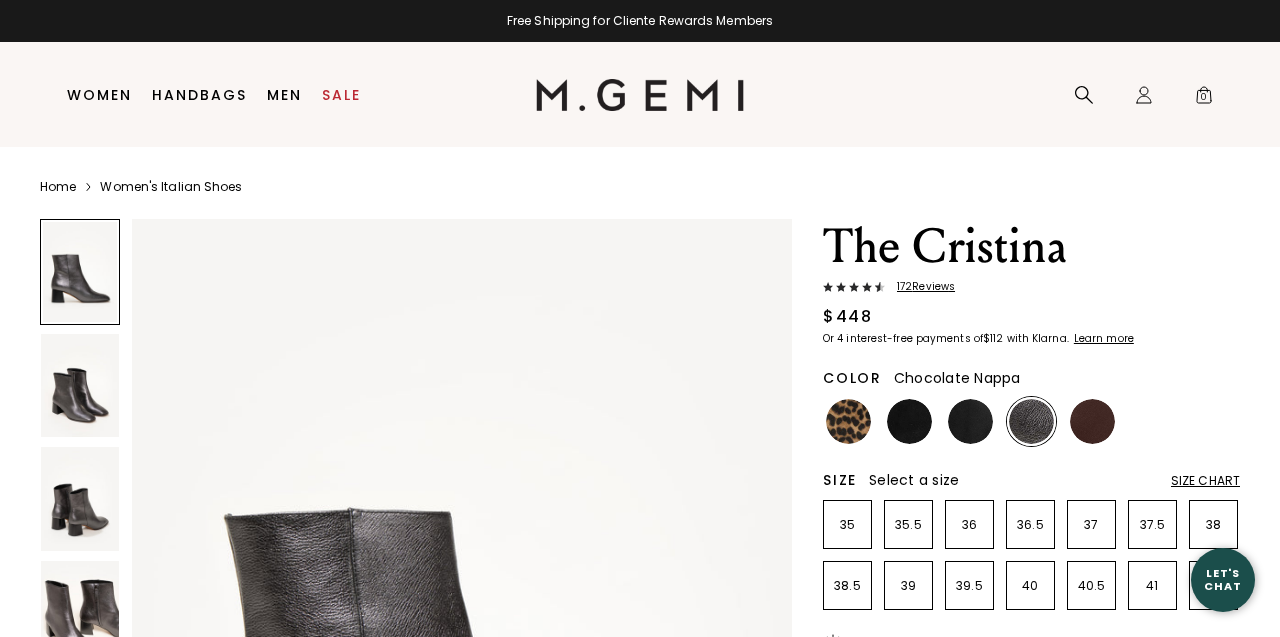 click at bounding box center (1092, 421) 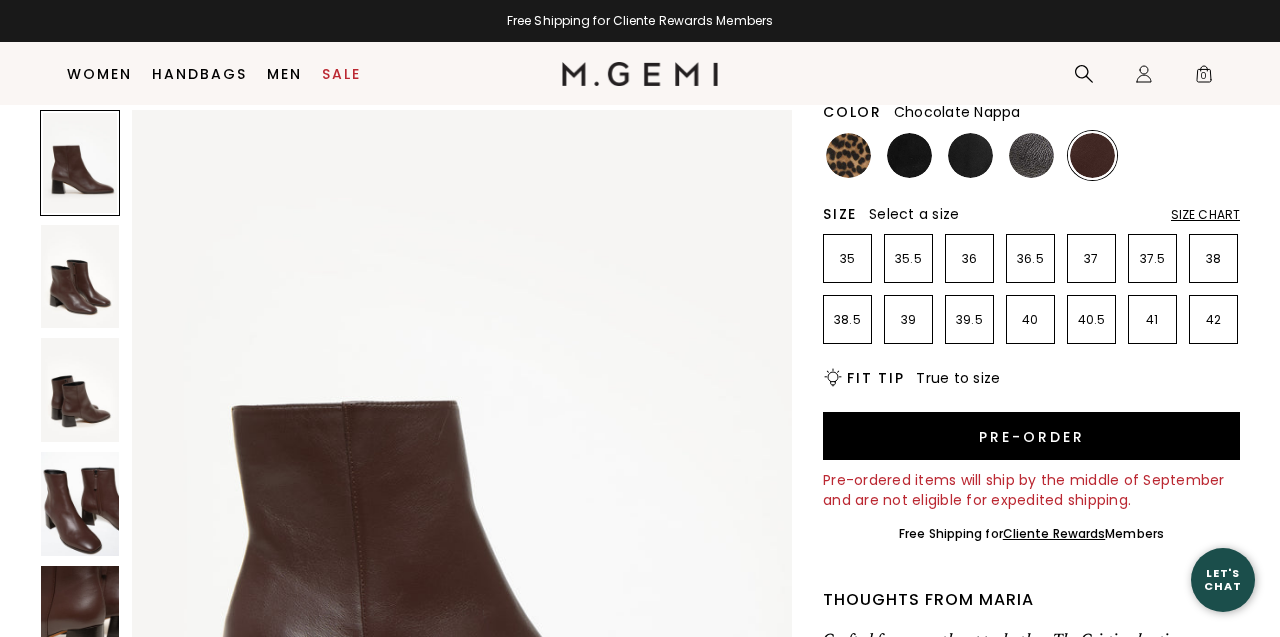 scroll, scrollTop: 234, scrollLeft: 0, axis: vertical 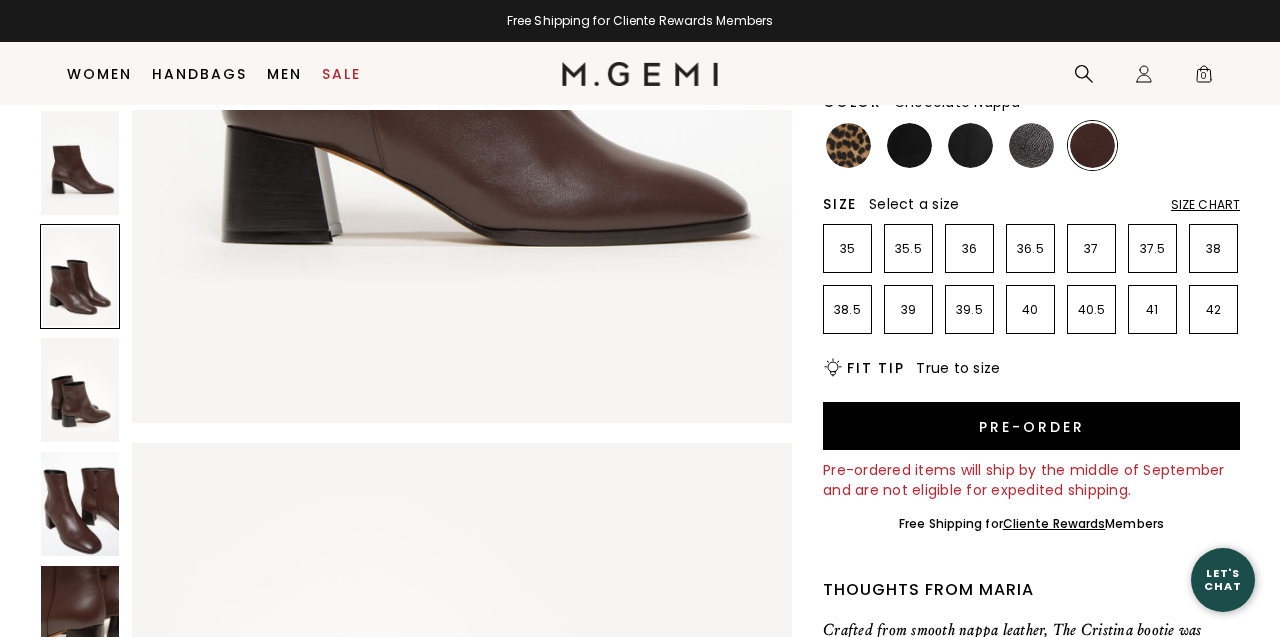 click on "The Cristina 172  Review s $448
Or 4 interest-free payments of  $112   with Klarna Learn more
Color  Chocolate Nappa Size Select a size Size Chart 35 35.5 36 36.5 37 37.5 38 38.5 39 39.5 40 40.5 41 42 Icons/20x20/bulb@2x Fit Tip True to size Pre-order Pre-ordered items will ship by the middle of September and are not eligible for expedited shipping. Free Shipping for  Cliente Rewards  Members Thoughts from [NAME] Crafted from smooth nappa leather, The Cristina bootie was designed with versatility in mind. Dress it up, dress it down, wear it with dresses, wear it with jeans. The classic silhouette—featuring an almond toe and walkable block heel—is essential to any cool-weather wardrobe.
Details Italian nappa leather upper
Italian calf leather lining
Italian nubuck leather sole with rubber insert
55mm (2.2”)
14.5mm (5.7”)
26cm (10.2”)
Side zipper closure
Italian suede upper" at bounding box center [640, 618] 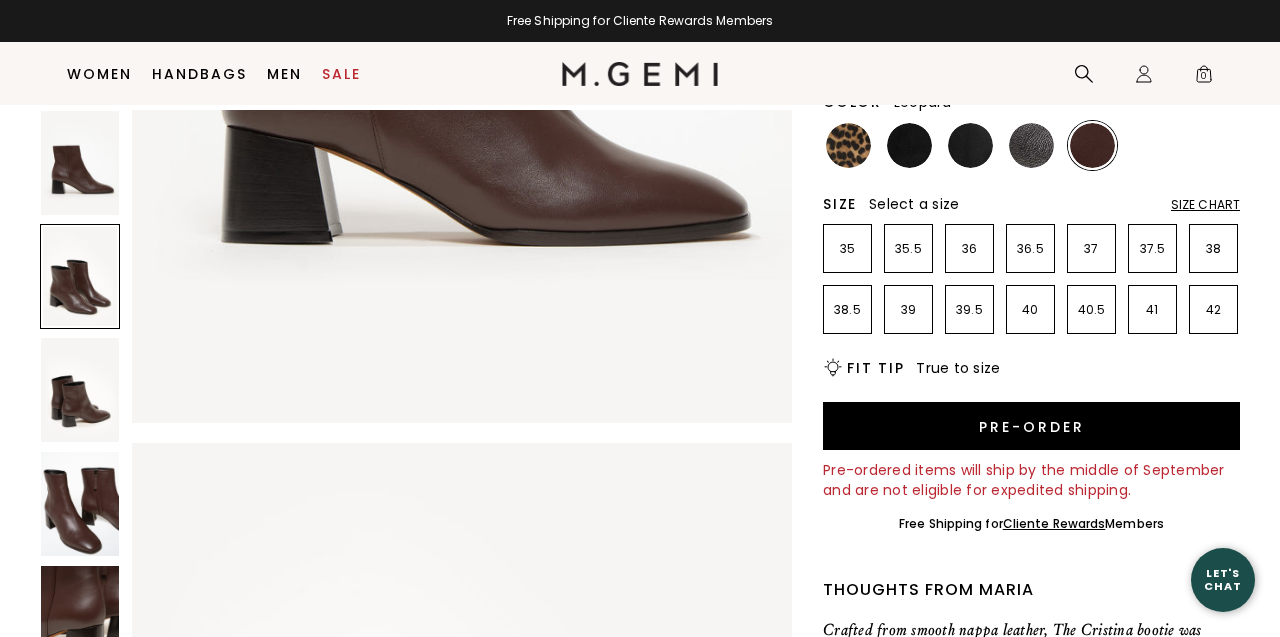 click at bounding box center (848, 145) 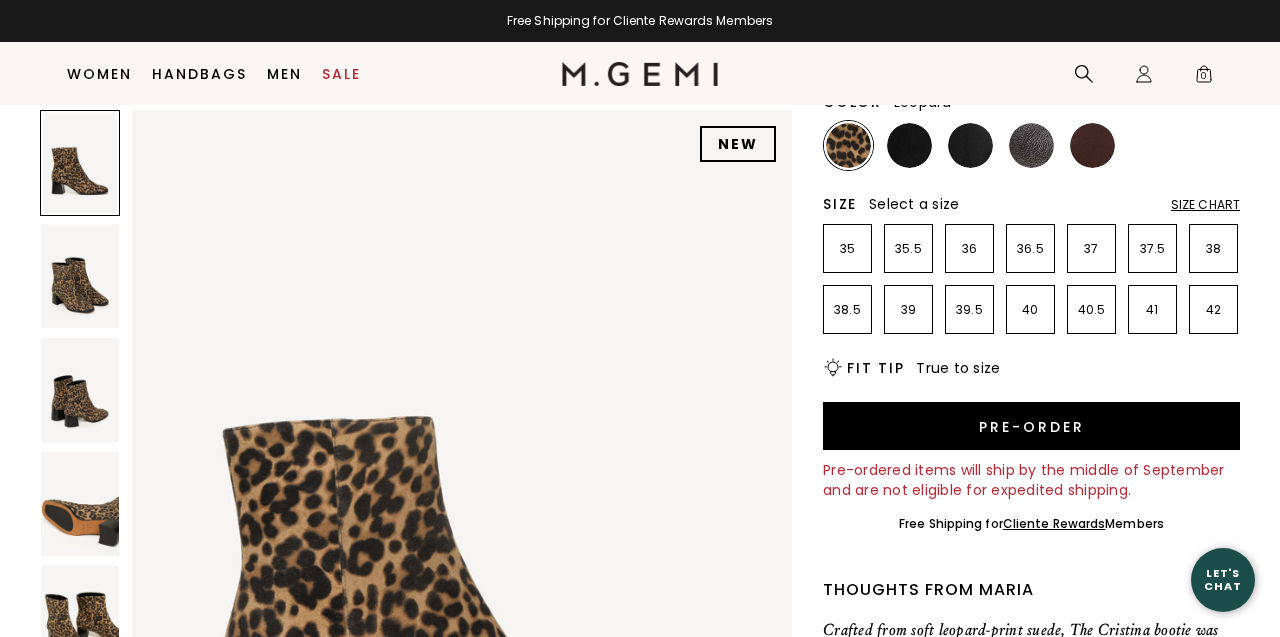 click at bounding box center [848, 145] 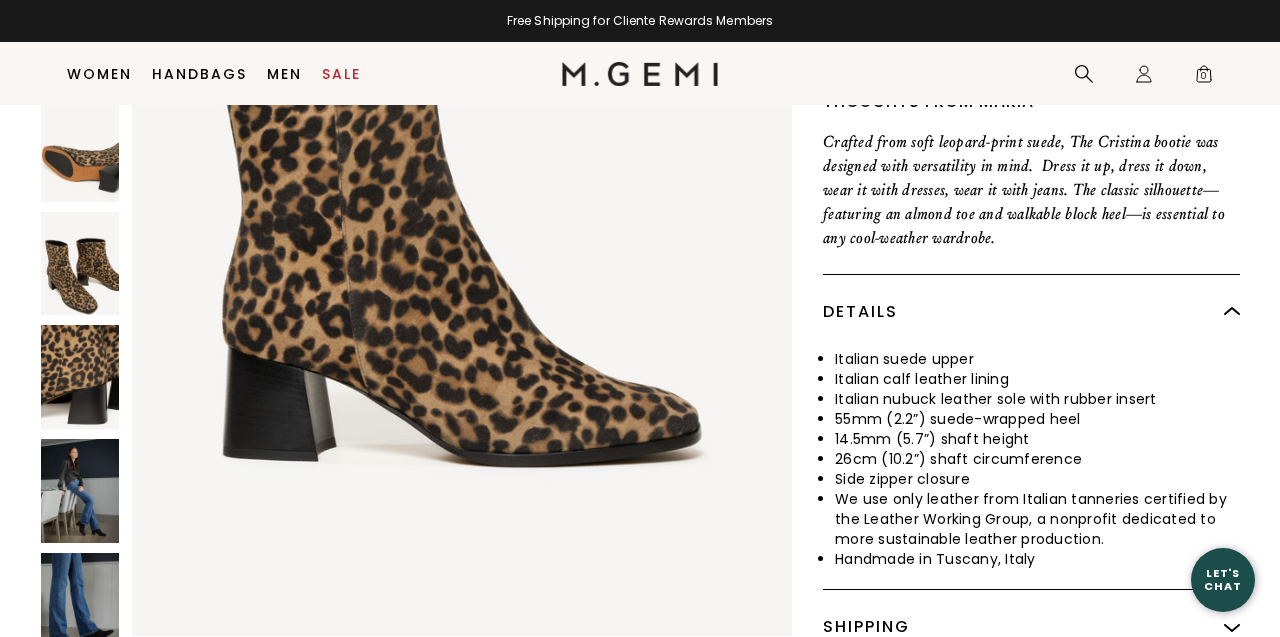 scroll, scrollTop: 727, scrollLeft: 0, axis: vertical 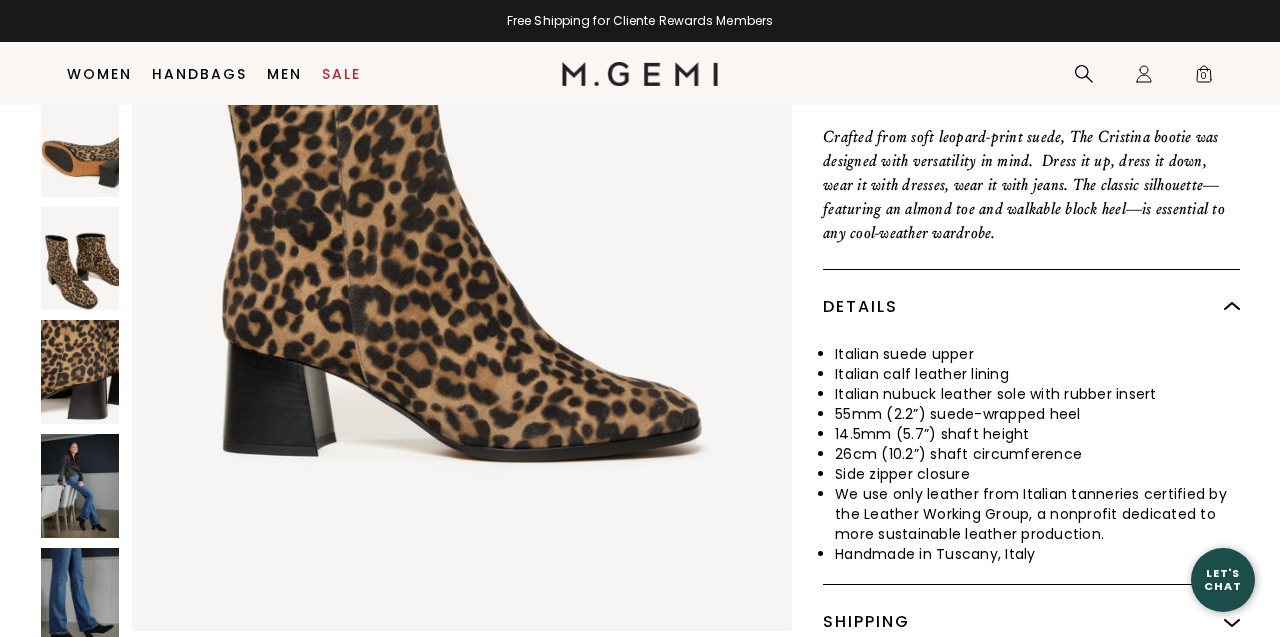 click at bounding box center (80, 486) 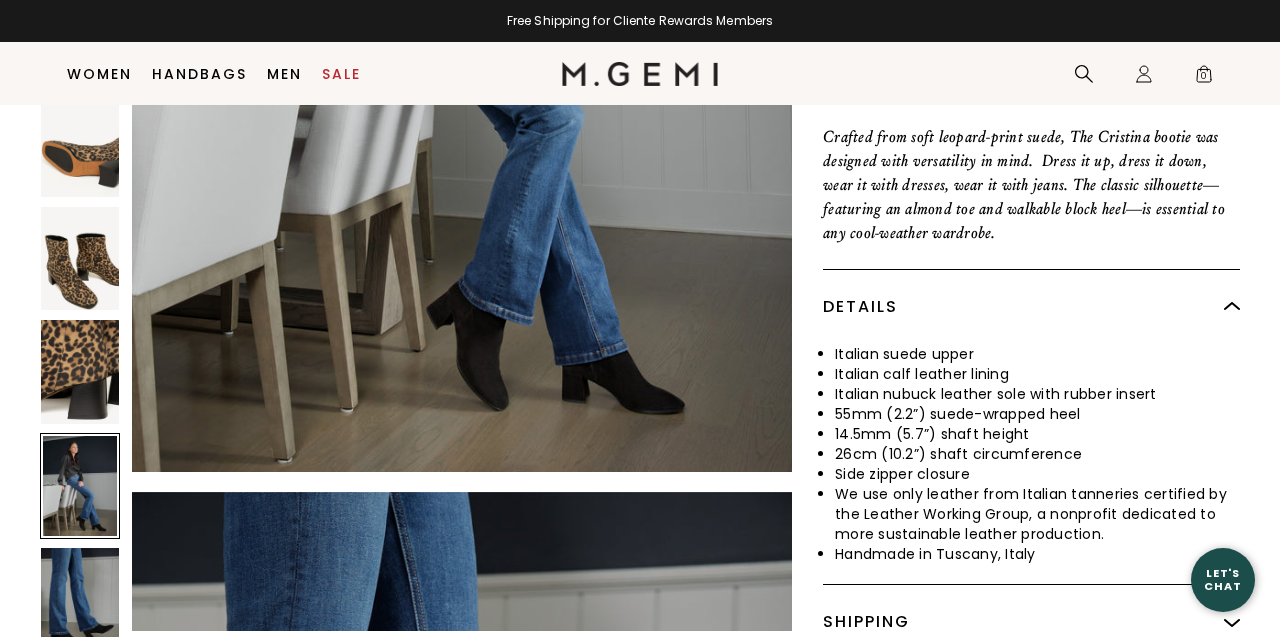 scroll, scrollTop: 5562, scrollLeft: 0, axis: vertical 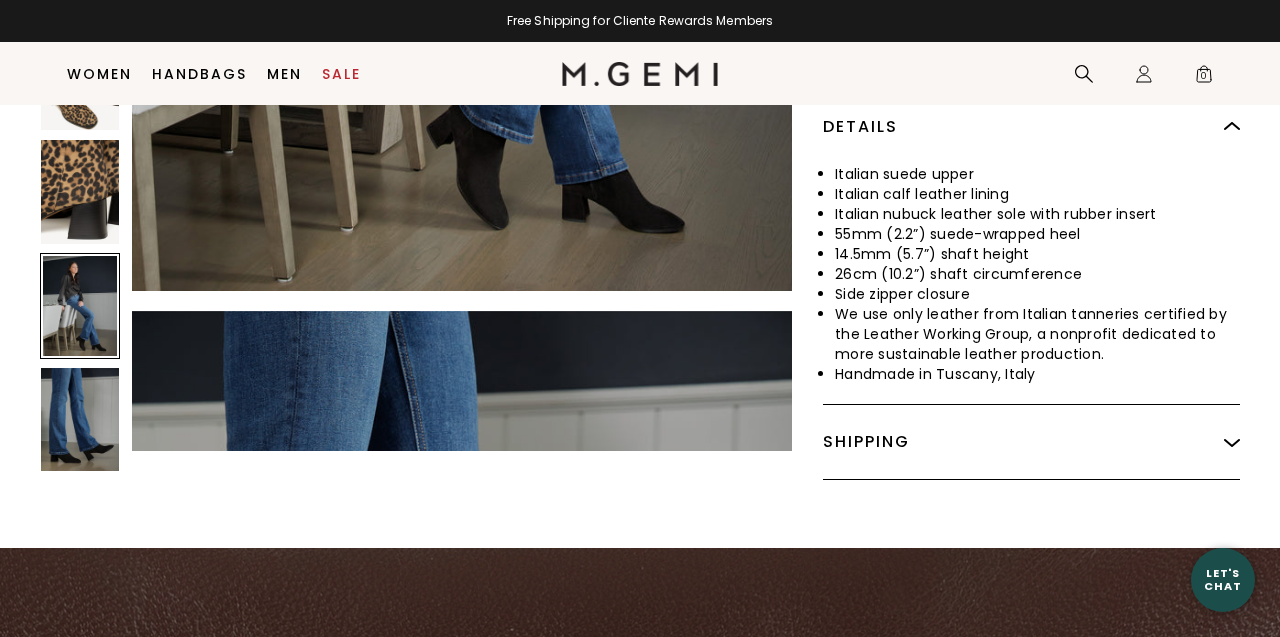 click at bounding box center (80, 420) 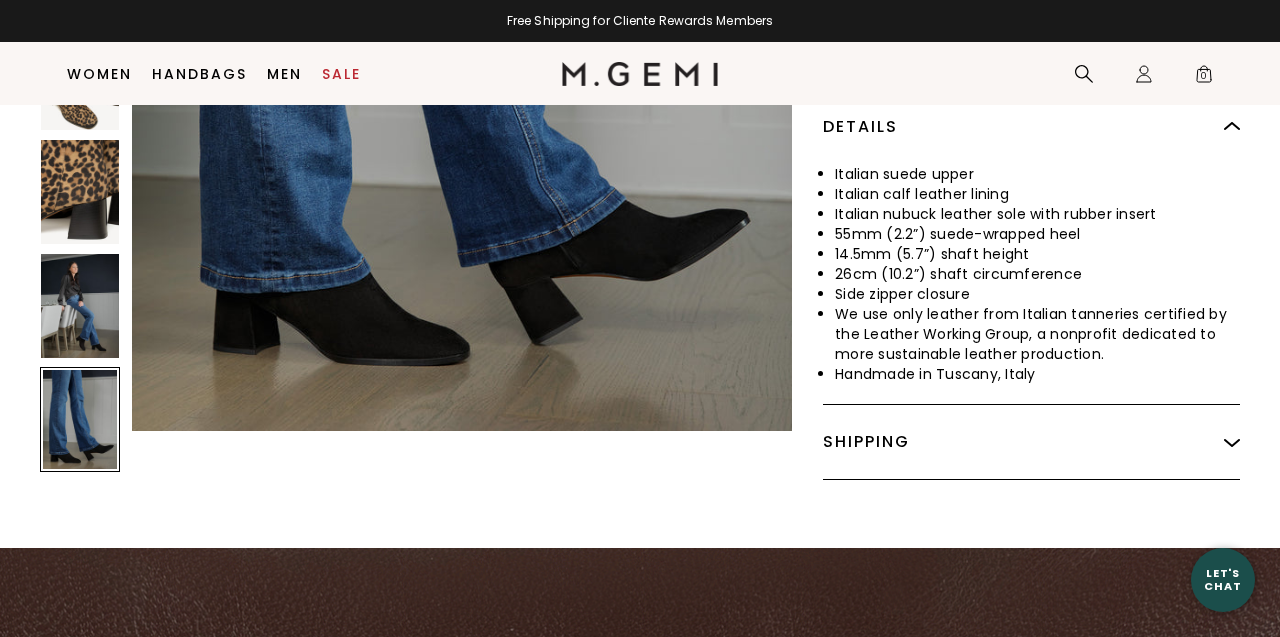 scroll, scrollTop: 6489, scrollLeft: 0, axis: vertical 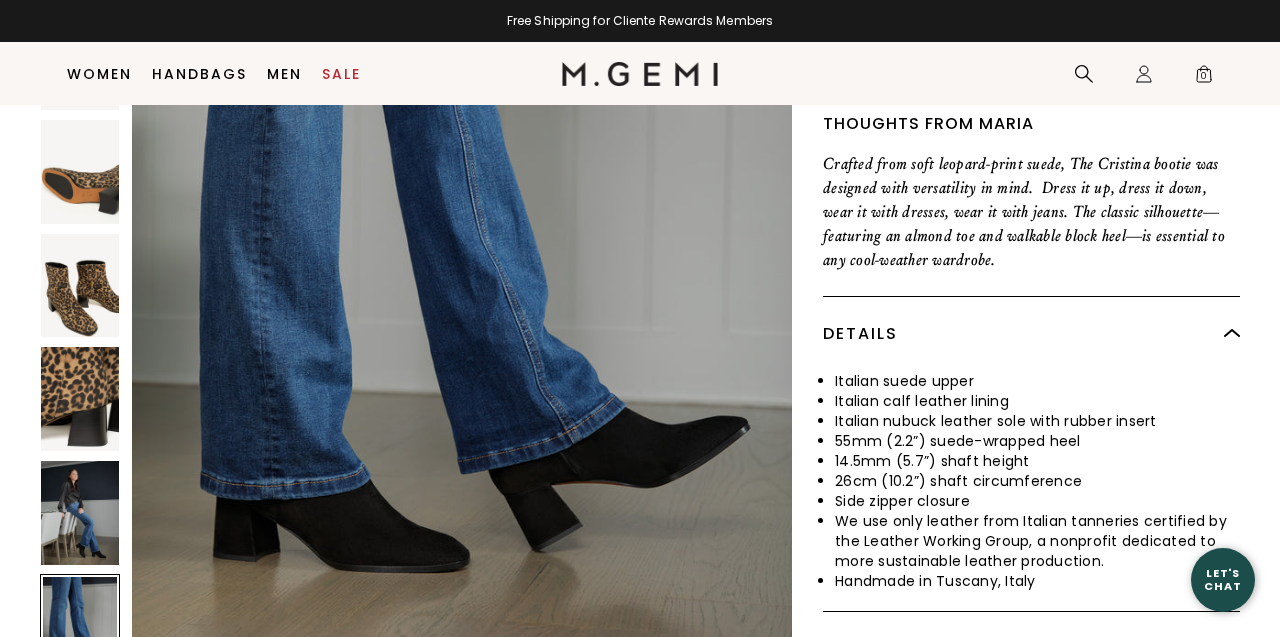 click at bounding box center [80, 399] 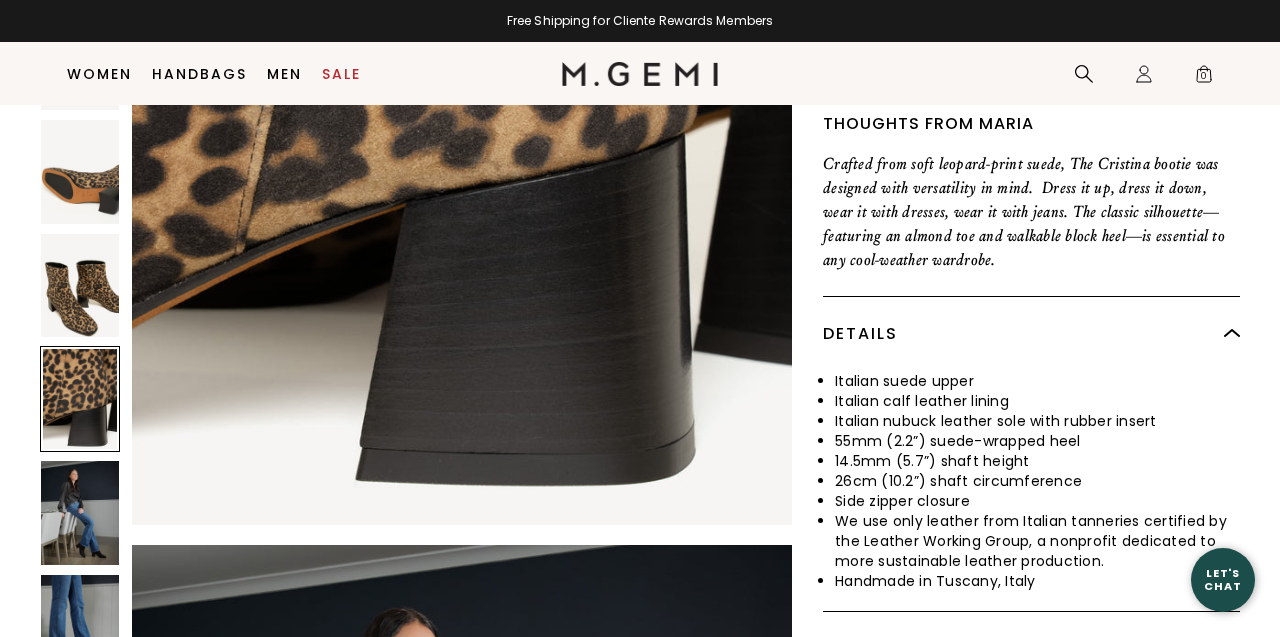 click at bounding box center [80, 286] 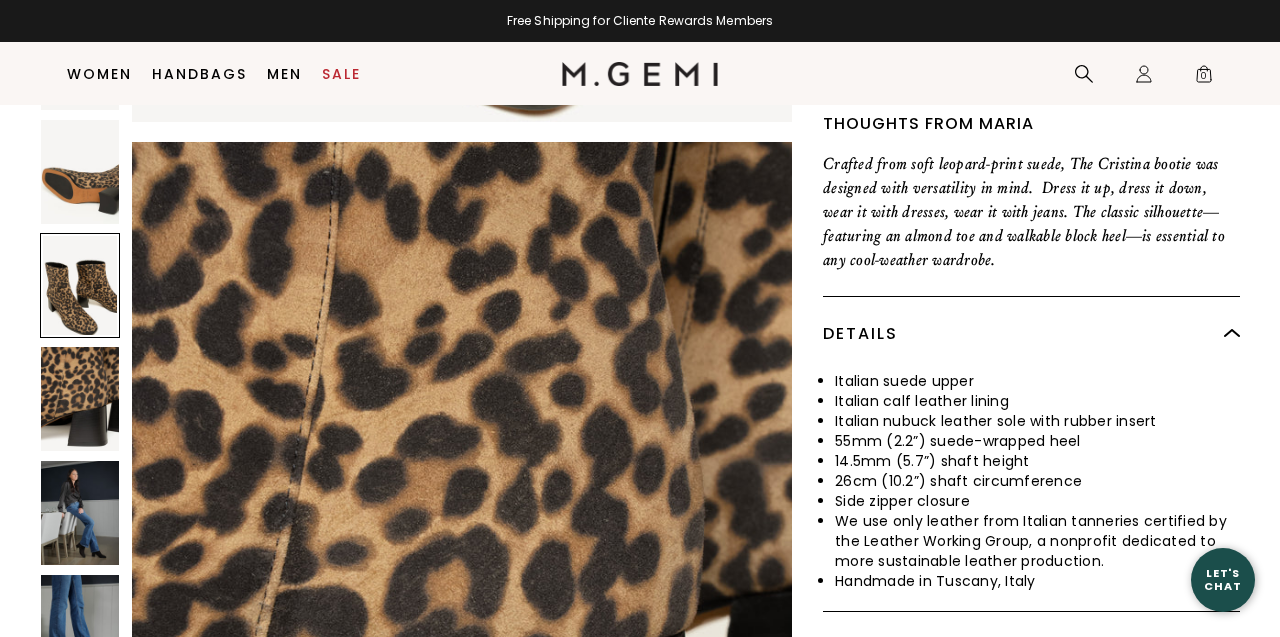 scroll, scrollTop: 3733, scrollLeft: 0, axis: vertical 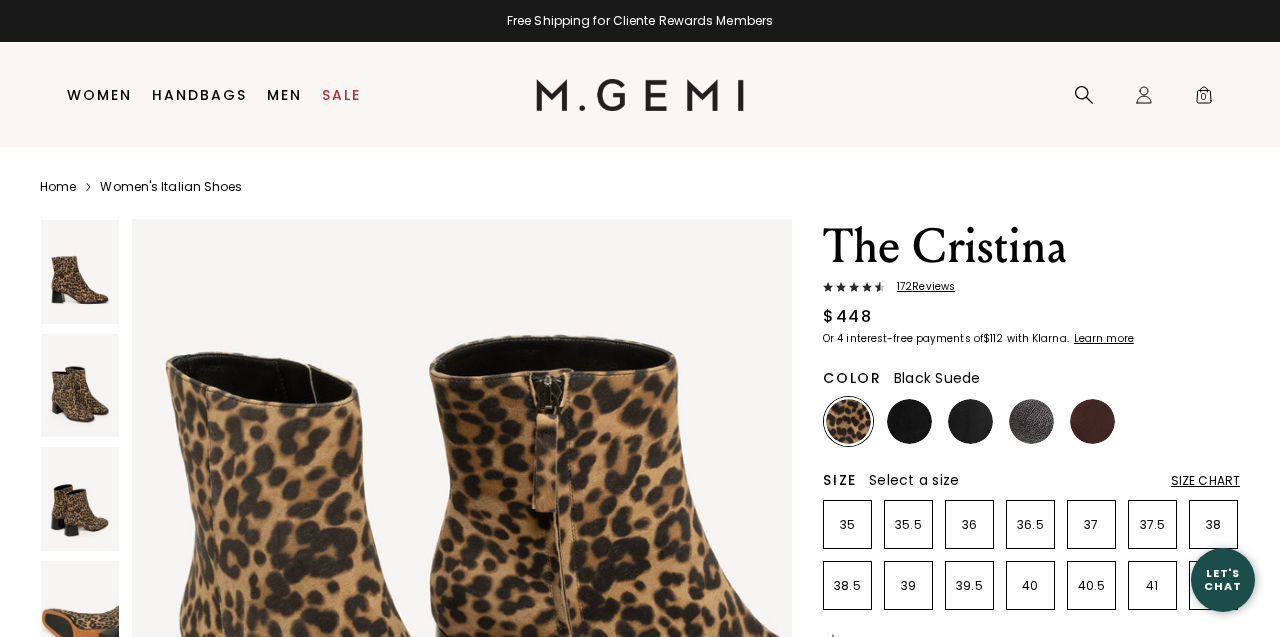 click at bounding box center (909, 421) 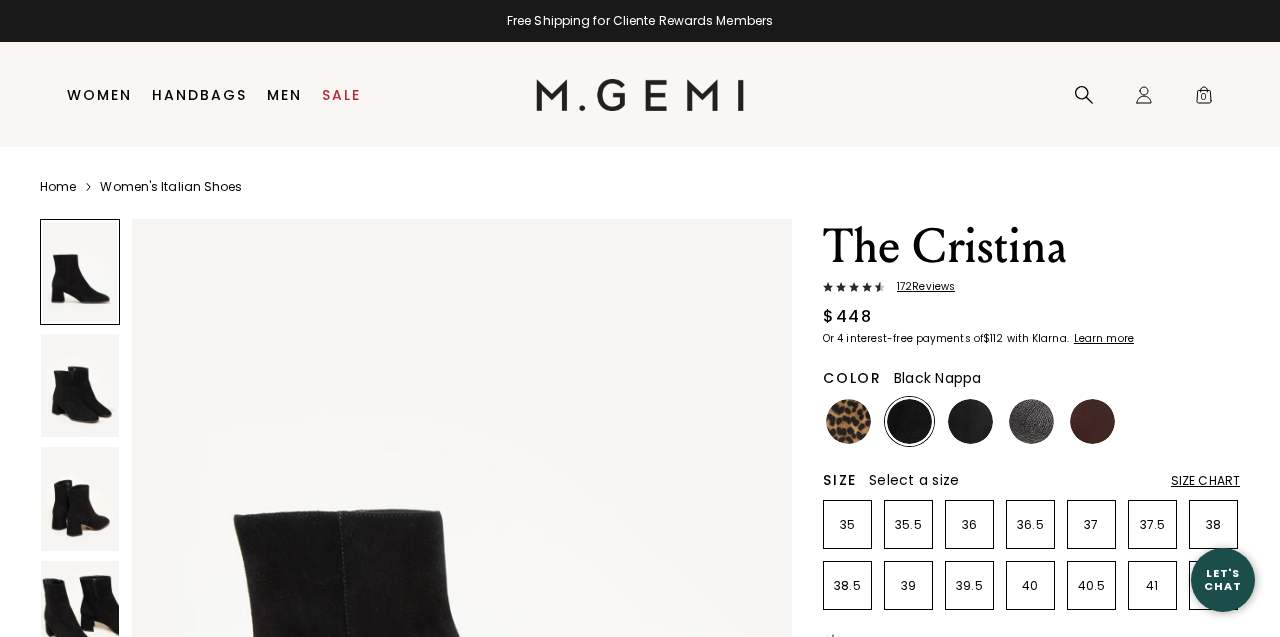 click at bounding box center [970, 421] 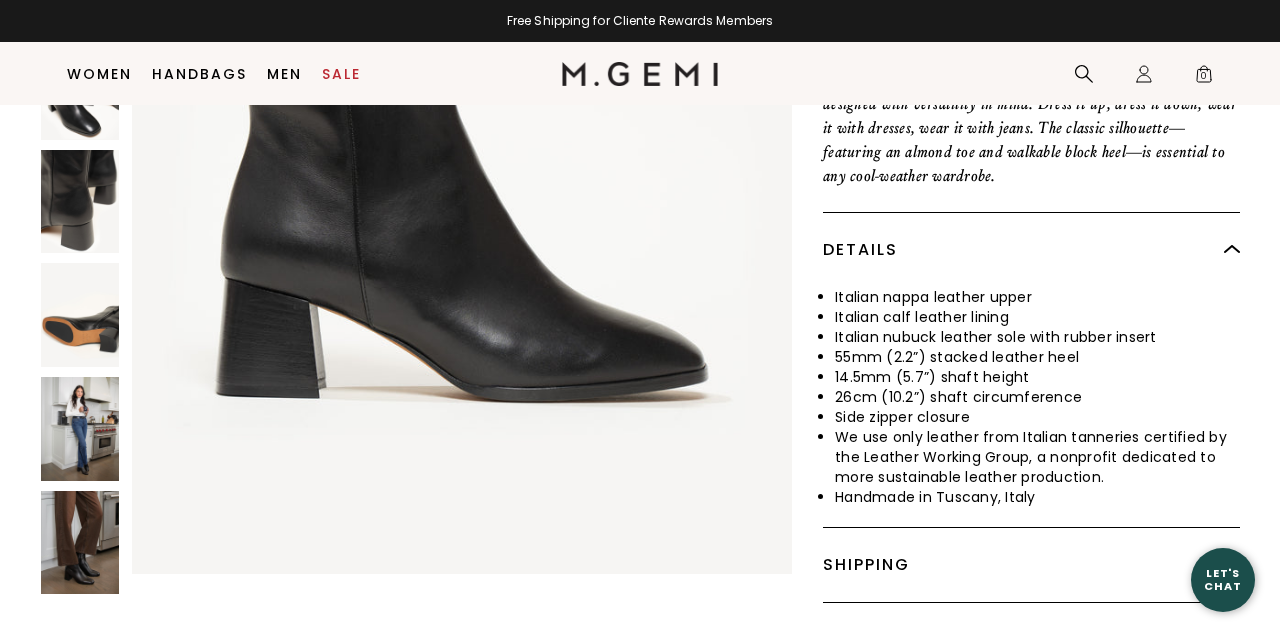 scroll, scrollTop: 0, scrollLeft: 0, axis: both 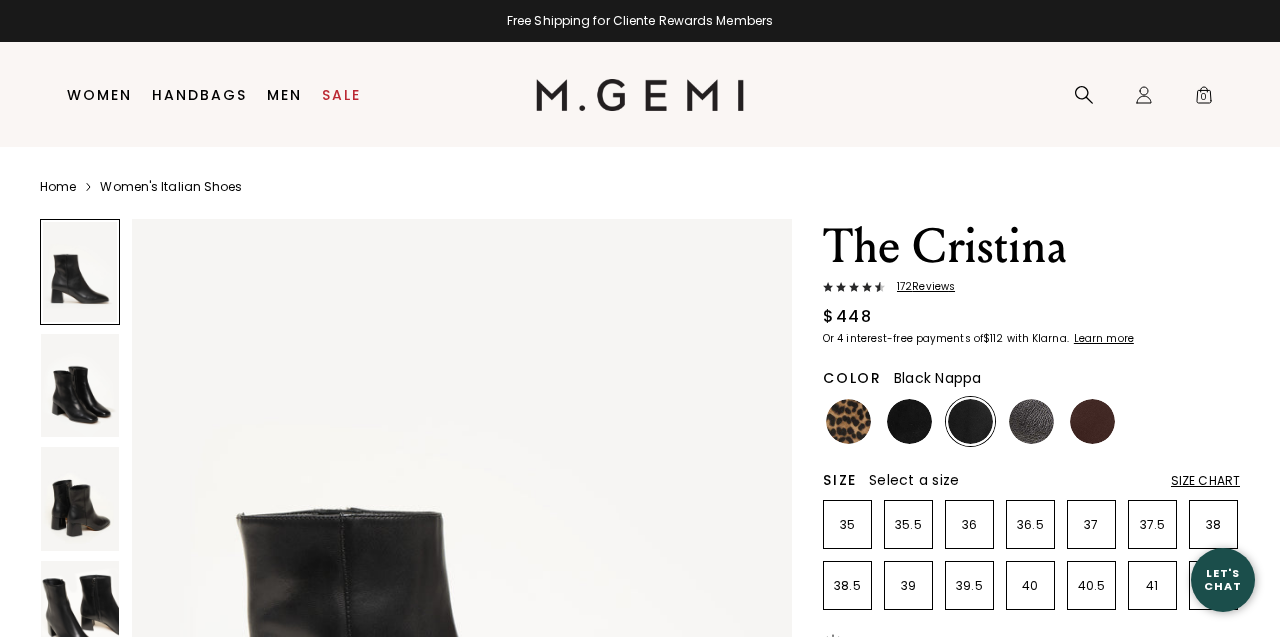 click on "Women
Shop All Shoes
New Arrivals
Bestsellers
Essentials
The Event Edit
The Vacation Shop
Most Loved Driver Our Artisans" at bounding box center [99, 95] 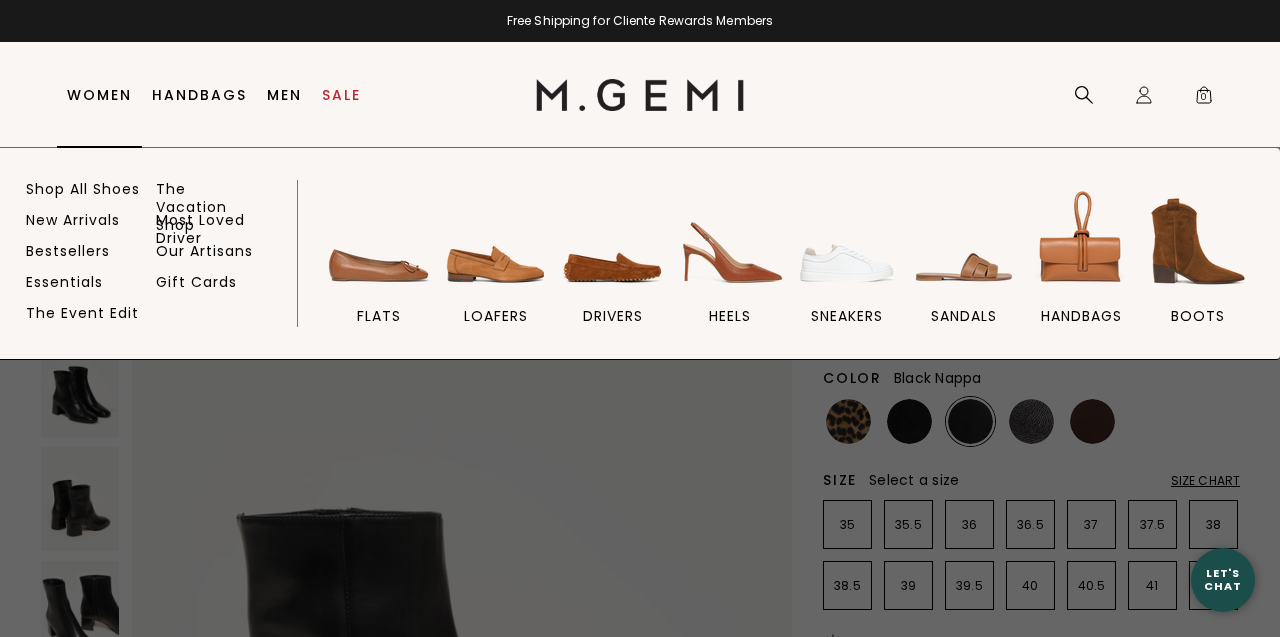 click on "Women" at bounding box center (99, 95) 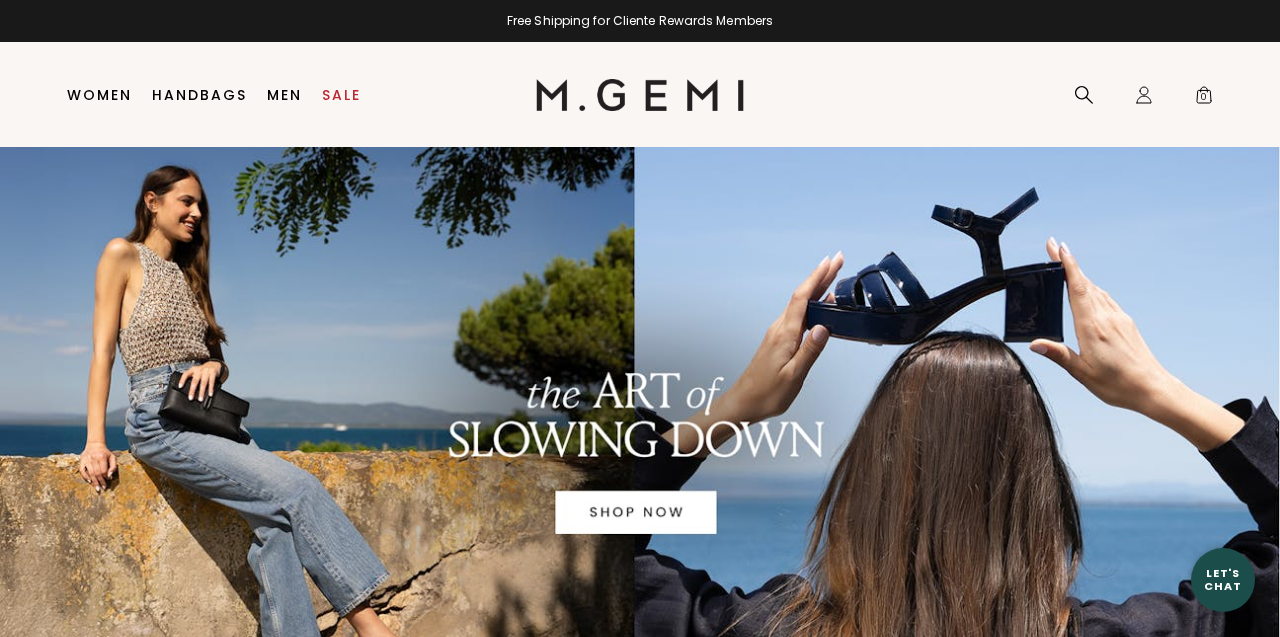 scroll, scrollTop: 0, scrollLeft: 0, axis: both 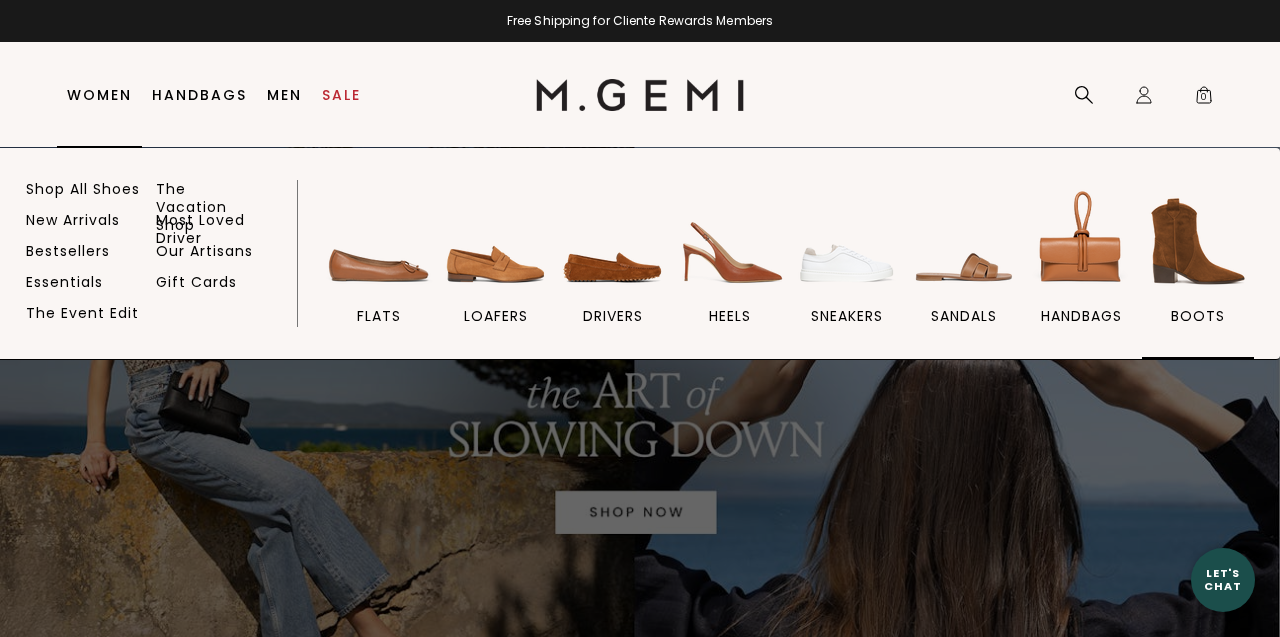 click at bounding box center (1198, 241) 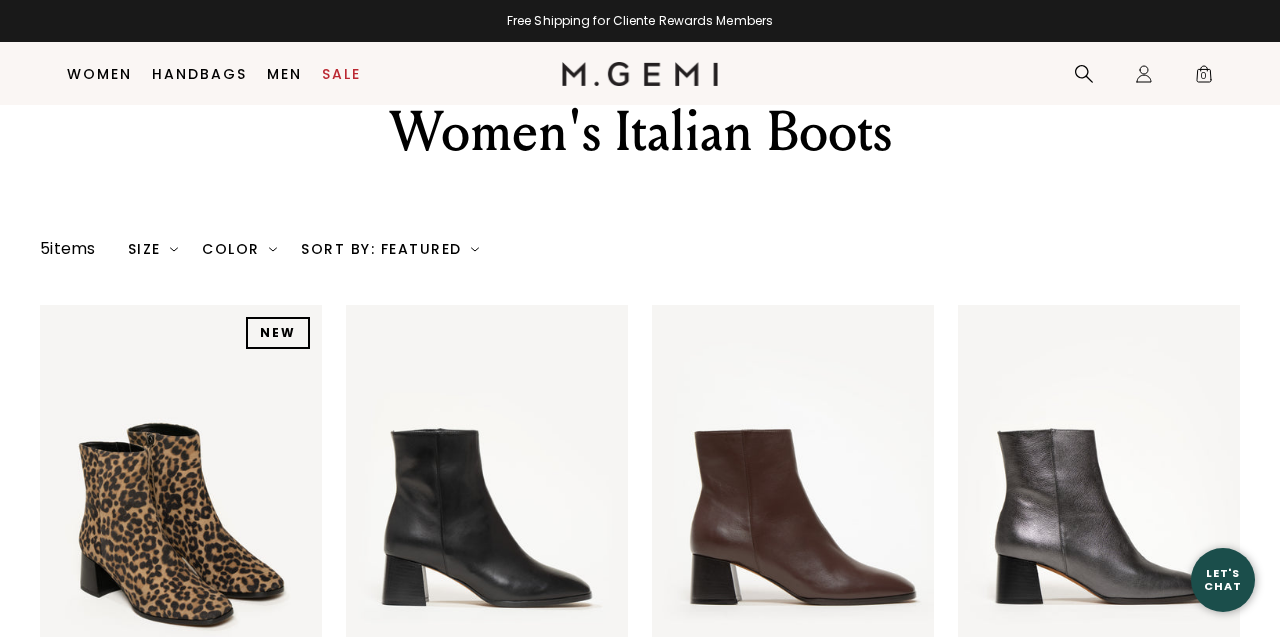 scroll, scrollTop: 0, scrollLeft: 0, axis: both 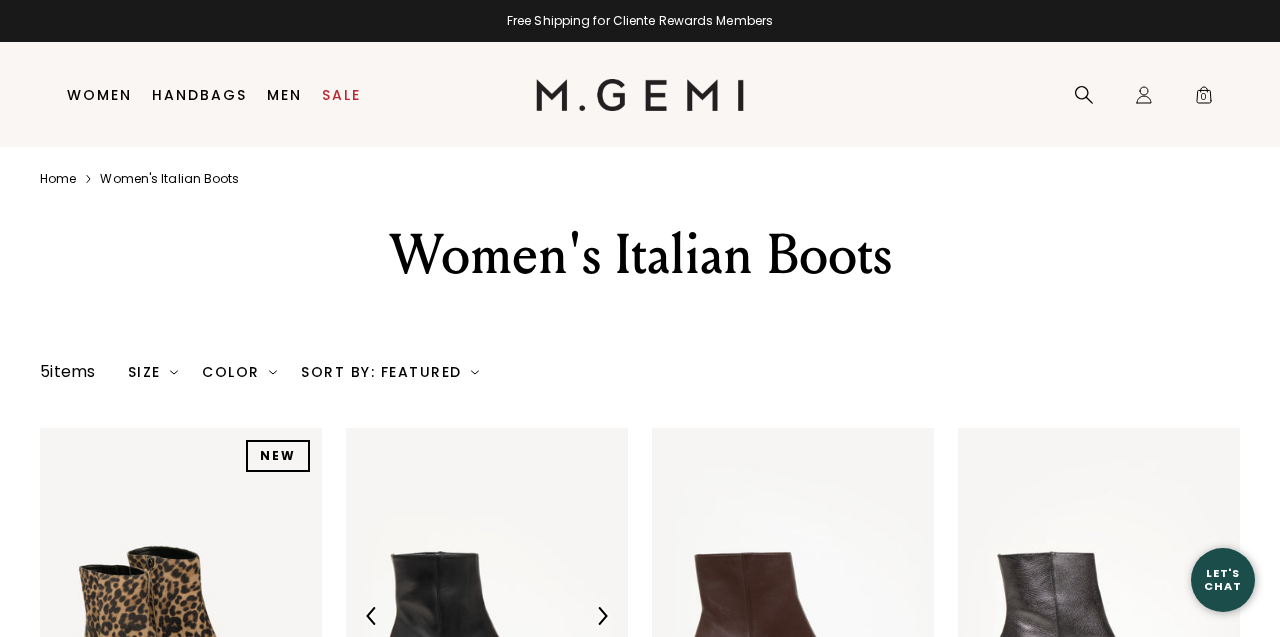 click at bounding box center [487, 616] 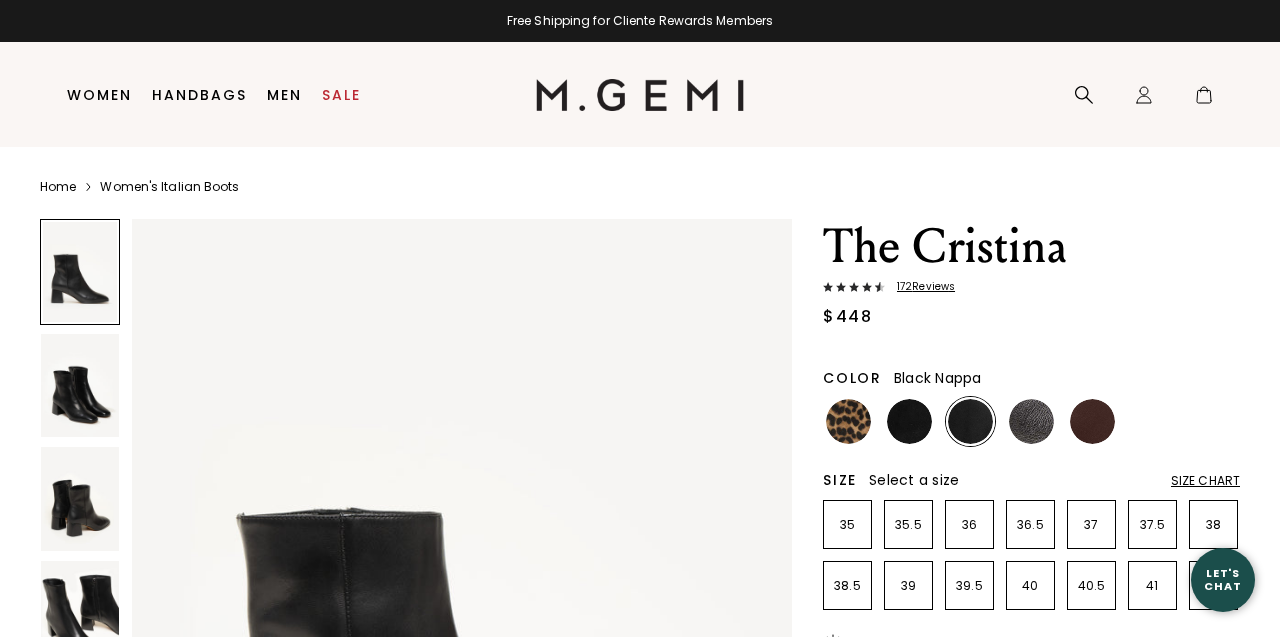 scroll, scrollTop: 0, scrollLeft: 0, axis: both 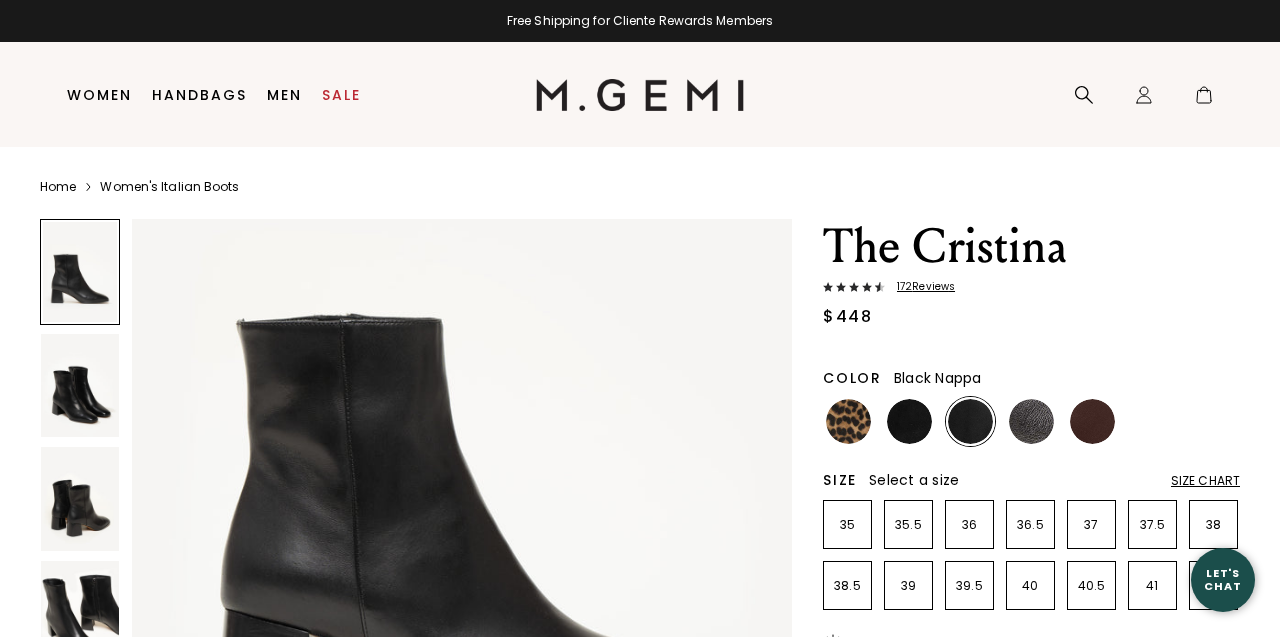 click at bounding box center (80, 386) 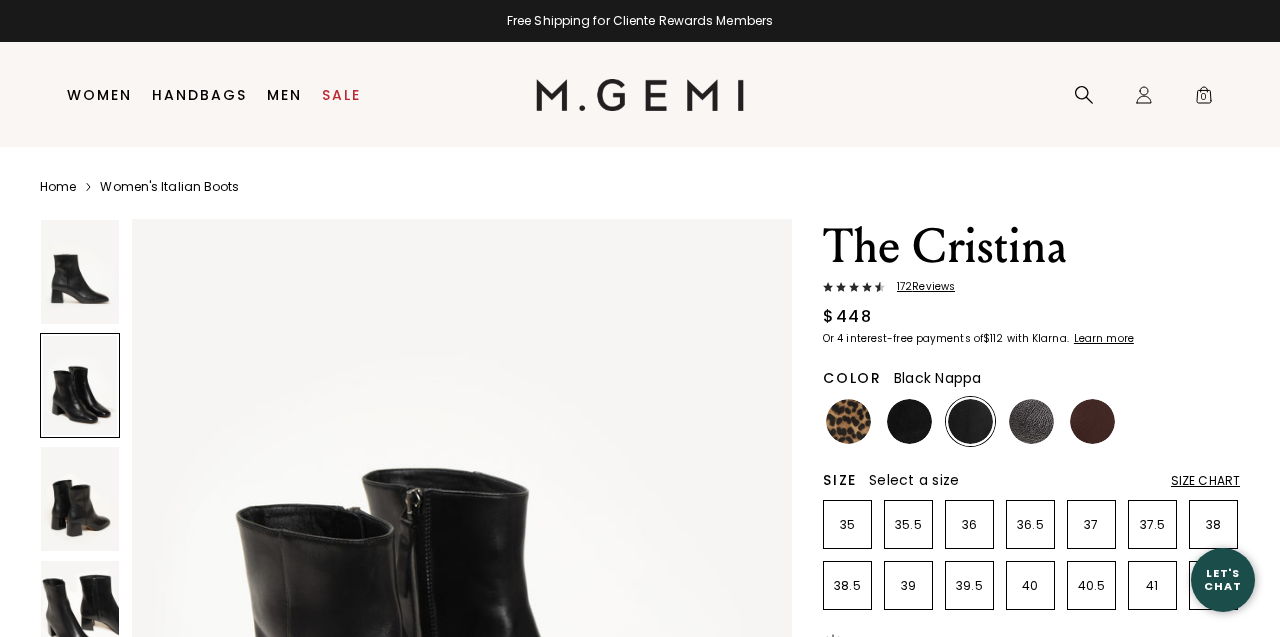 click at bounding box center [80, 499] 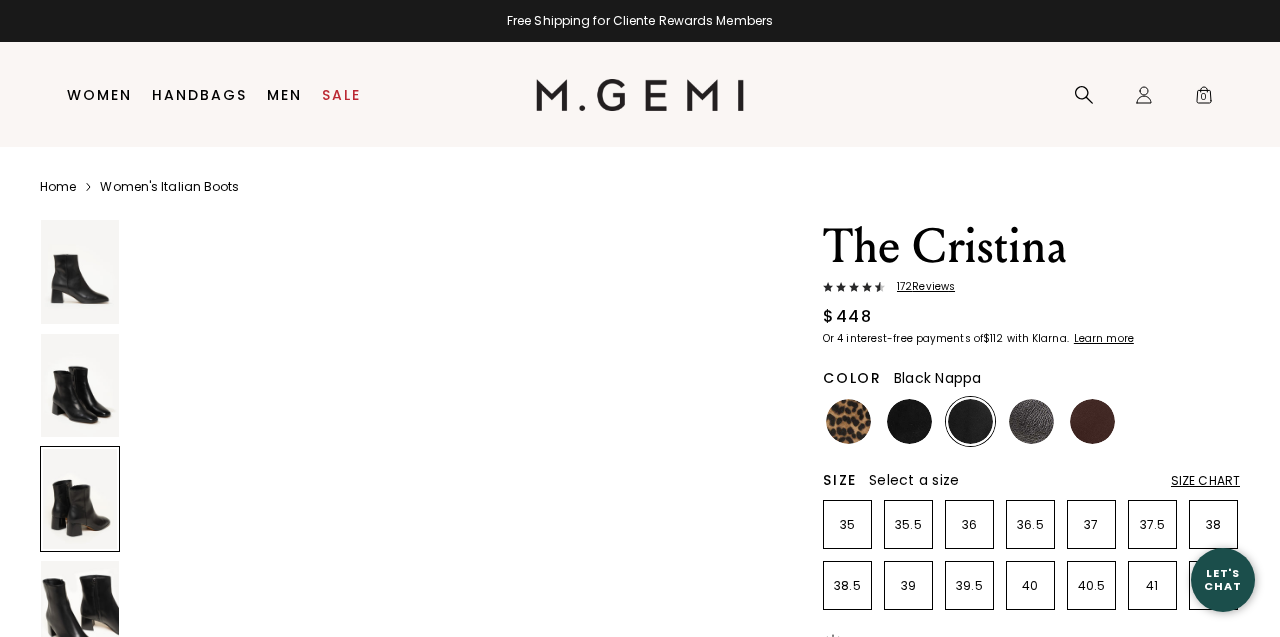 scroll, scrollTop: 2244, scrollLeft: 0, axis: vertical 